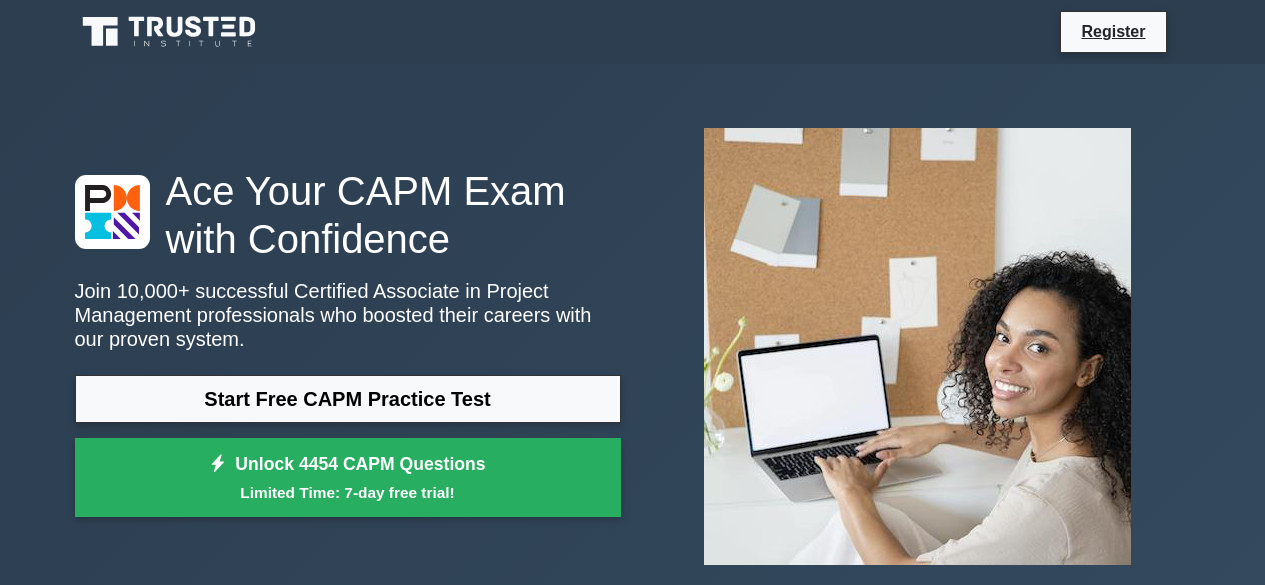 scroll, scrollTop: 0, scrollLeft: 0, axis: both 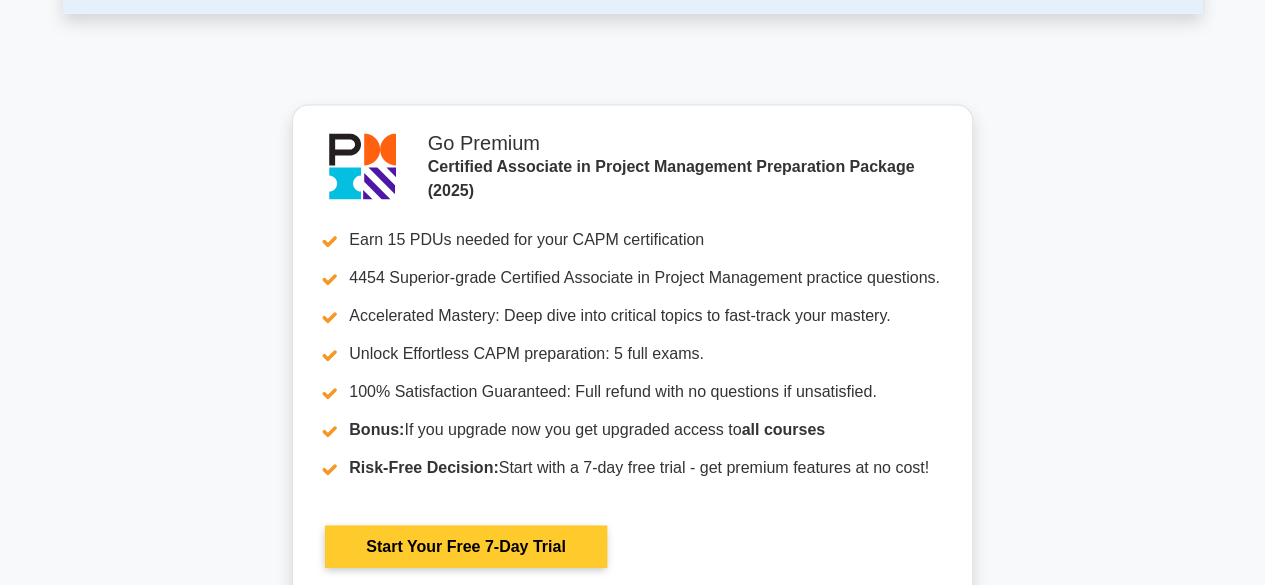 click on "Start Your Free 7-Day Trial" at bounding box center (465, 547) 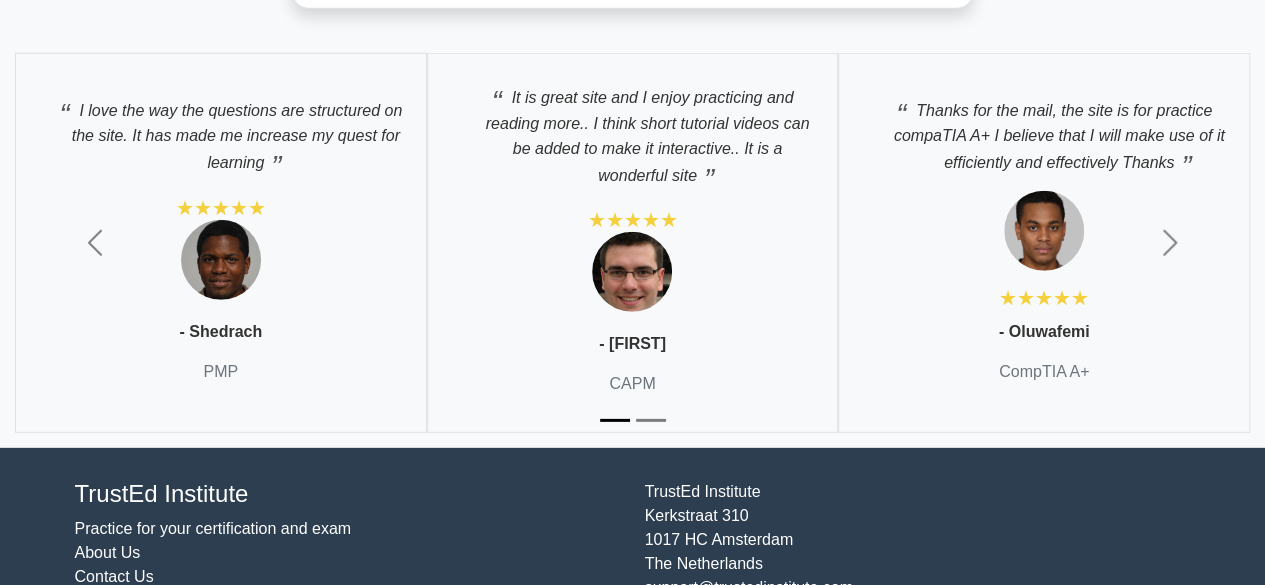 scroll, scrollTop: 6610, scrollLeft: 0, axis: vertical 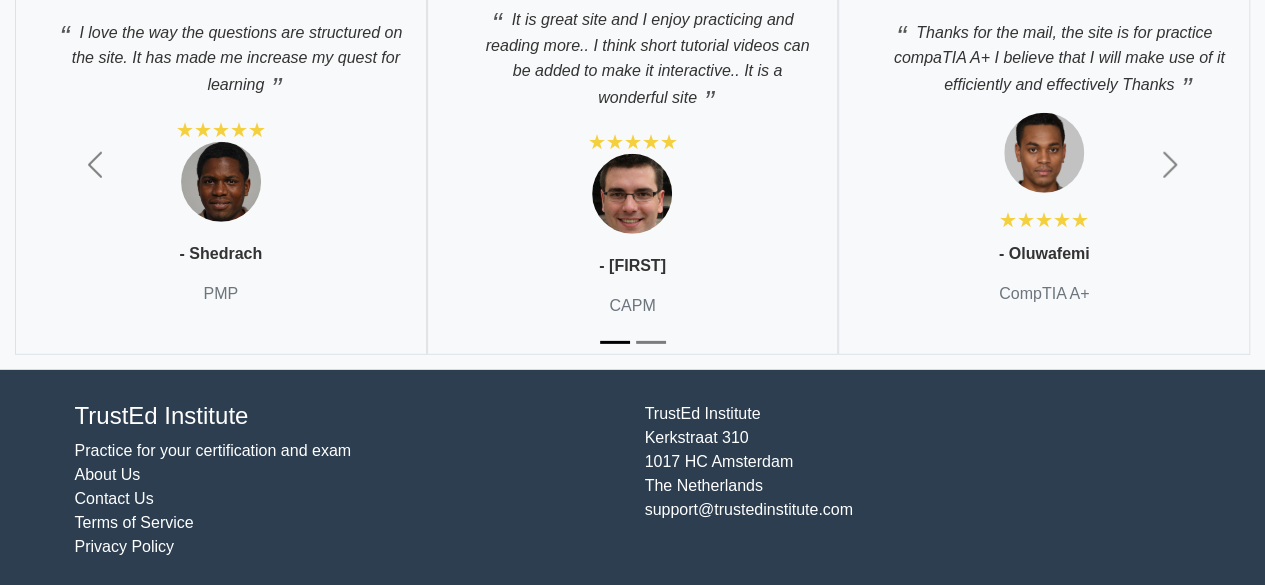 click on "Practice for your certification and exam" at bounding box center (213, 450) 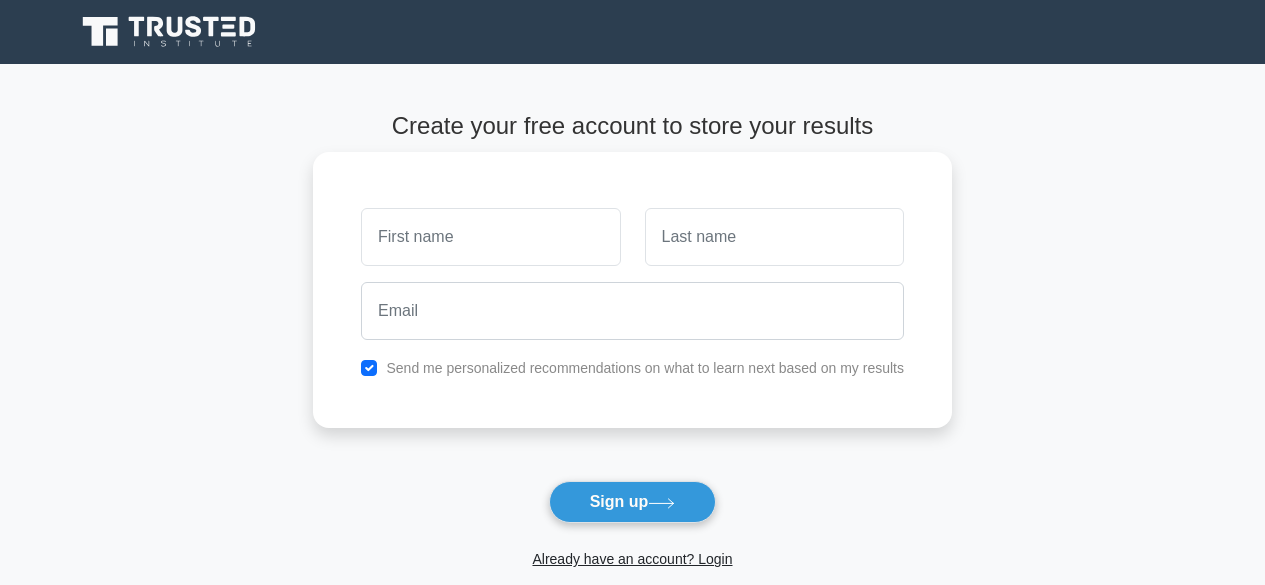 scroll, scrollTop: 0, scrollLeft: 0, axis: both 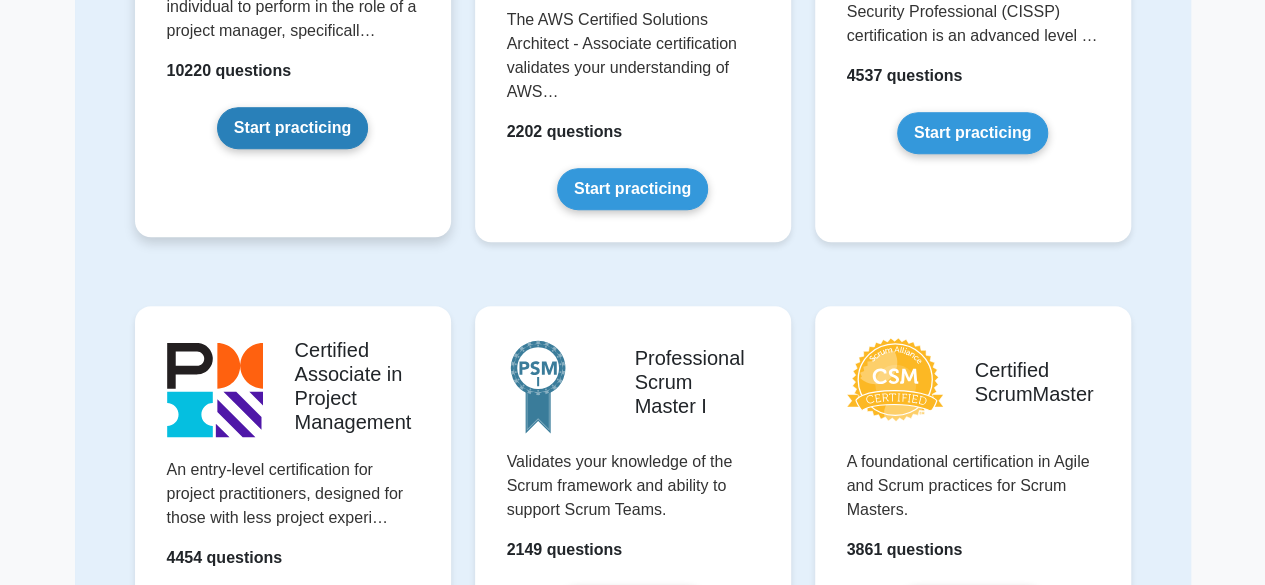click on "Start practicing" at bounding box center [292, 128] 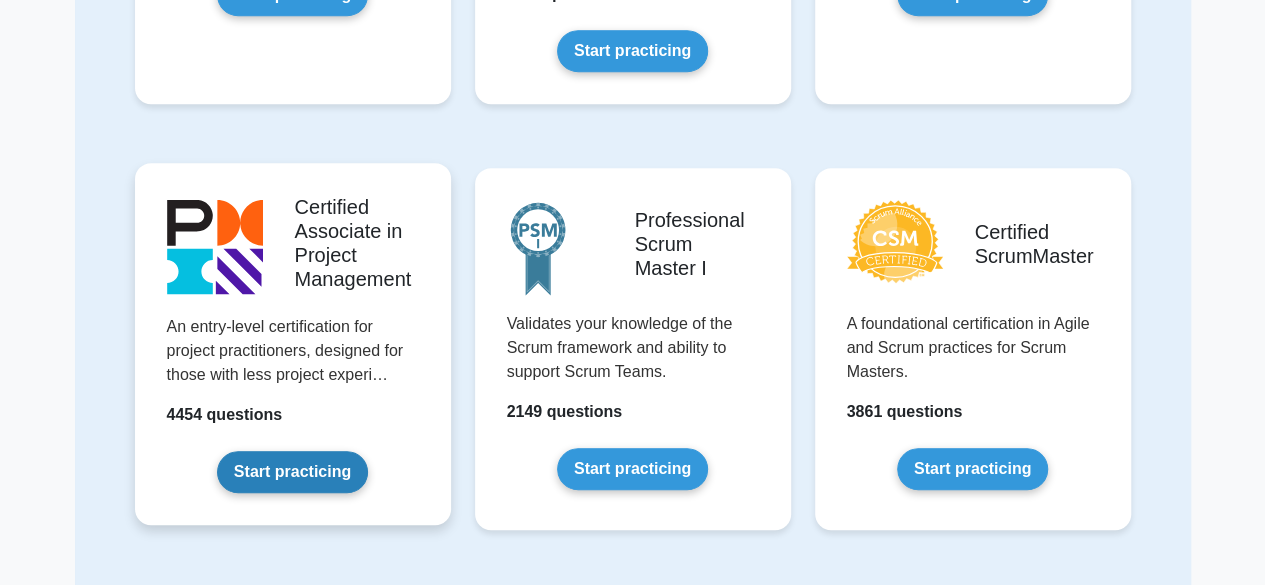 scroll, scrollTop: 500, scrollLeft: 0, axis: vertical 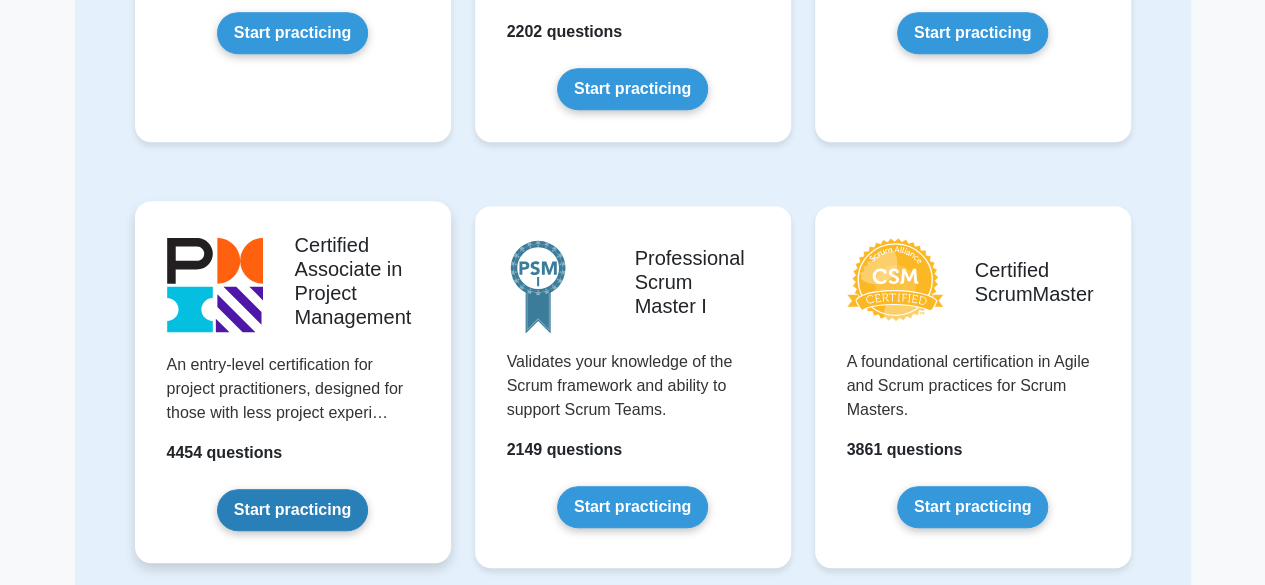 click on "Start practicing" at bounding box center [292, 510] 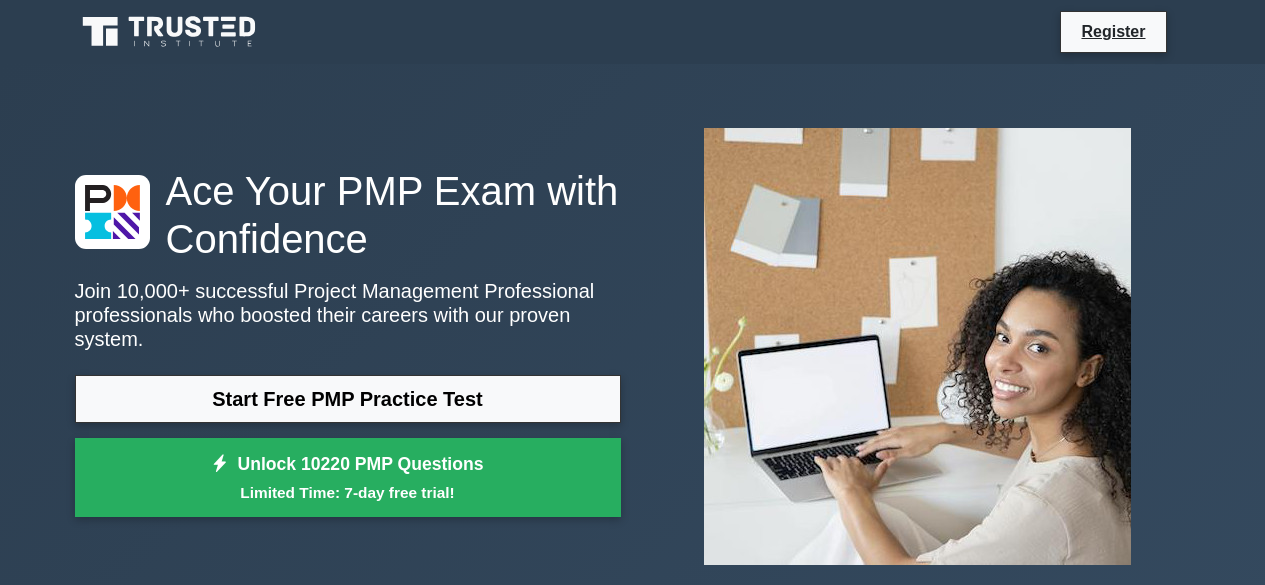 scroll, scrollTop: 0, scrollLeft: 0, axis: both 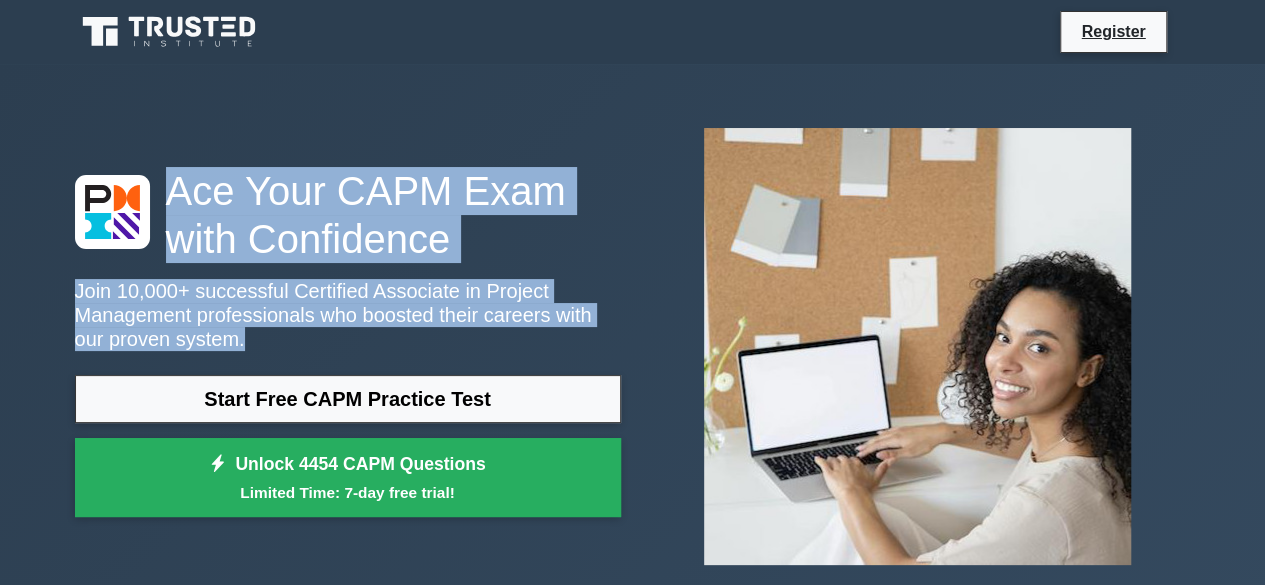 drag, startPoint x: 168, startPoint y: 193, endPoint x: 214, endPoint y: 338, distance: 152.12166 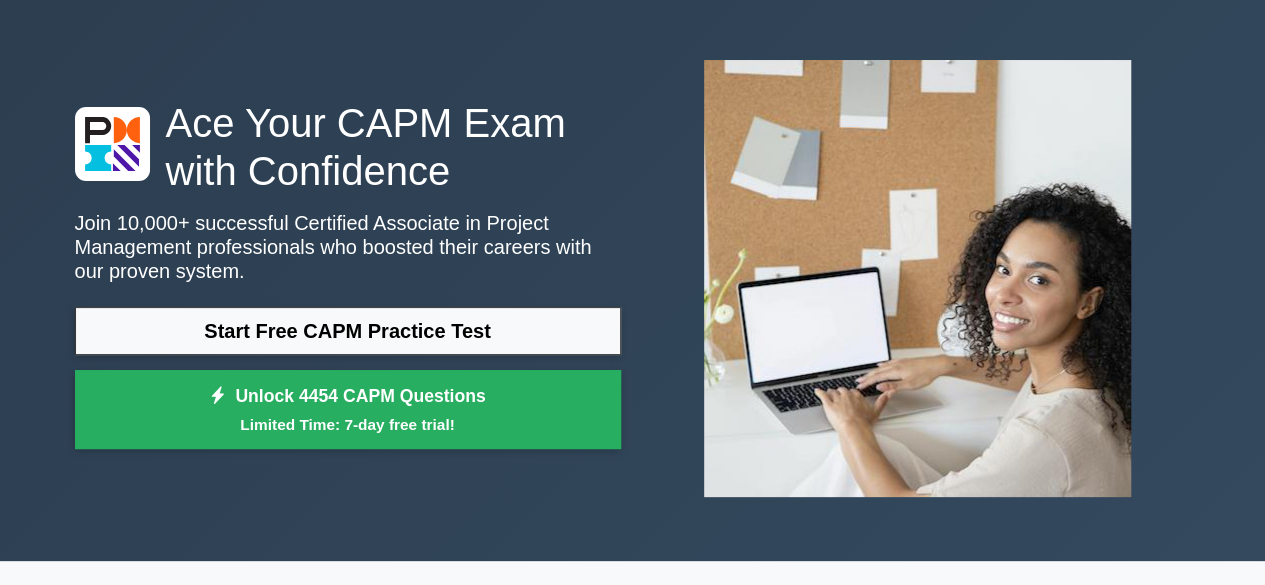 scroll, scrollTop: 100, scrollLeft: 0, axis: vertical 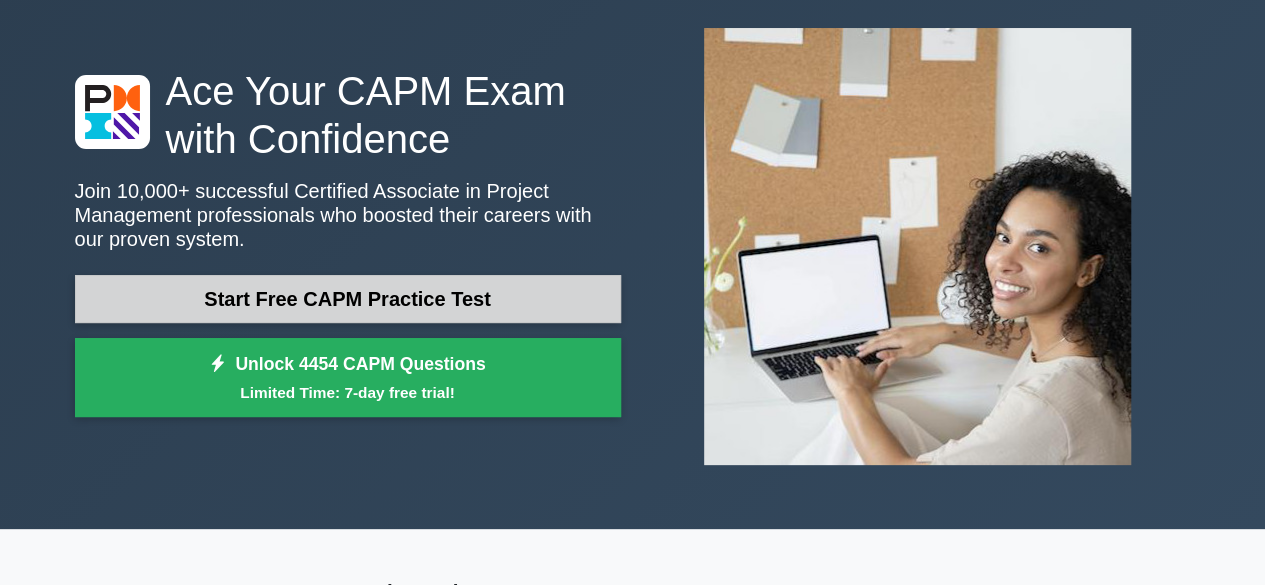 click on "Start Free CAPM Practice Test" at bounding box center (348, 299) 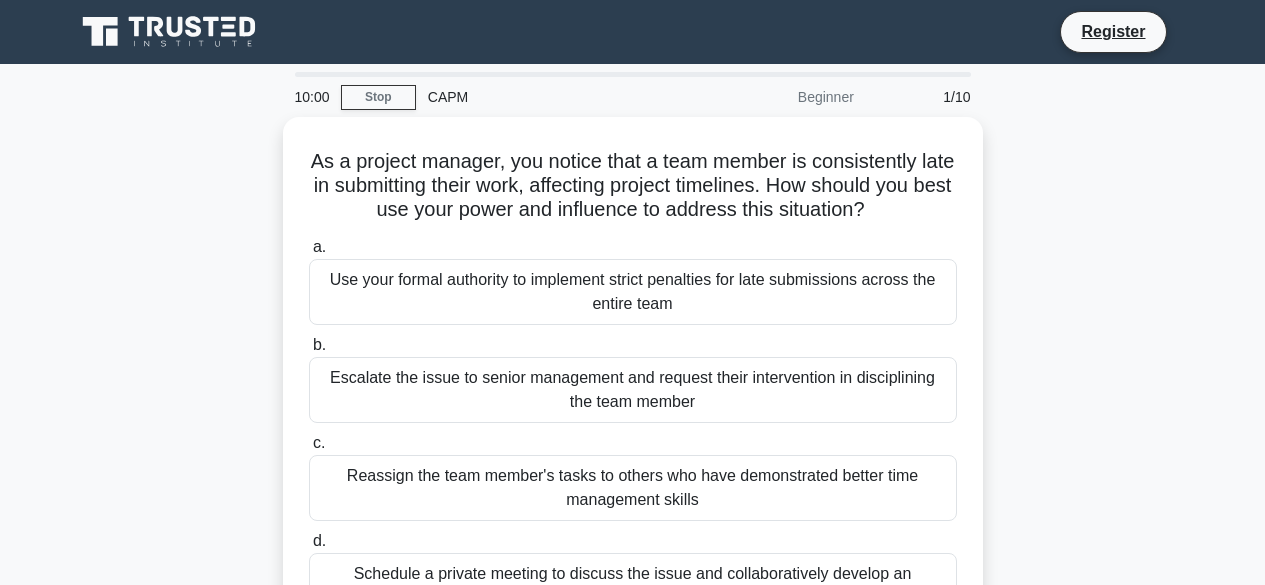 scroll, scrollTop: 0, scrollLeft: 0, axis: both 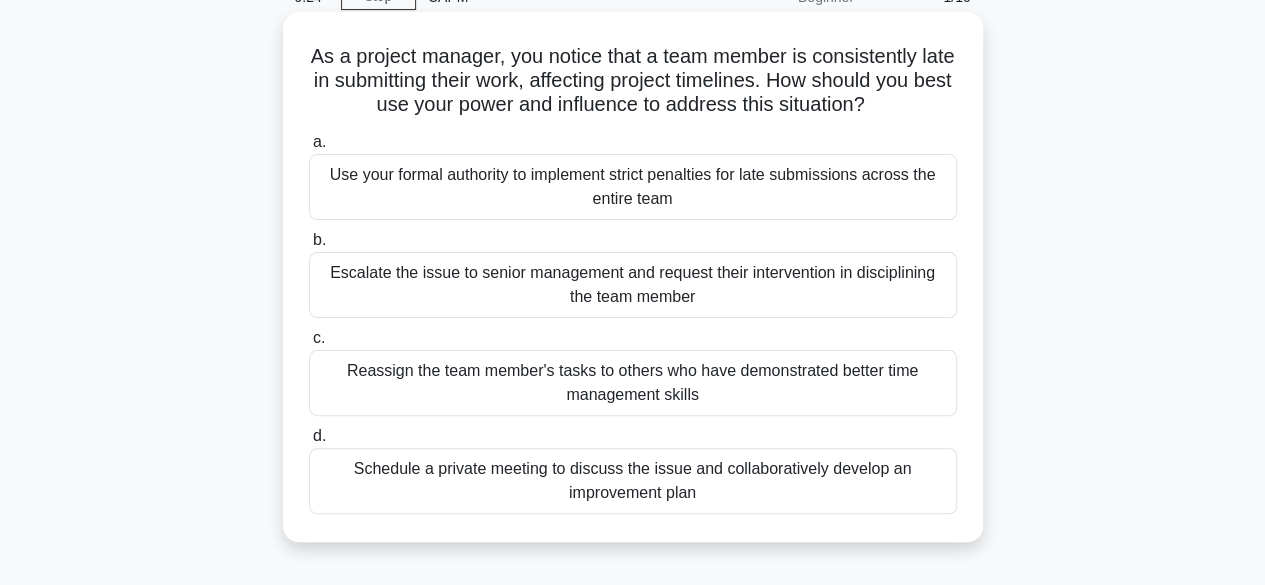 click on "Schedule a private meeting to discuss the issue and collaboratively develop an improvement plan" at bounding box center [633, 481] 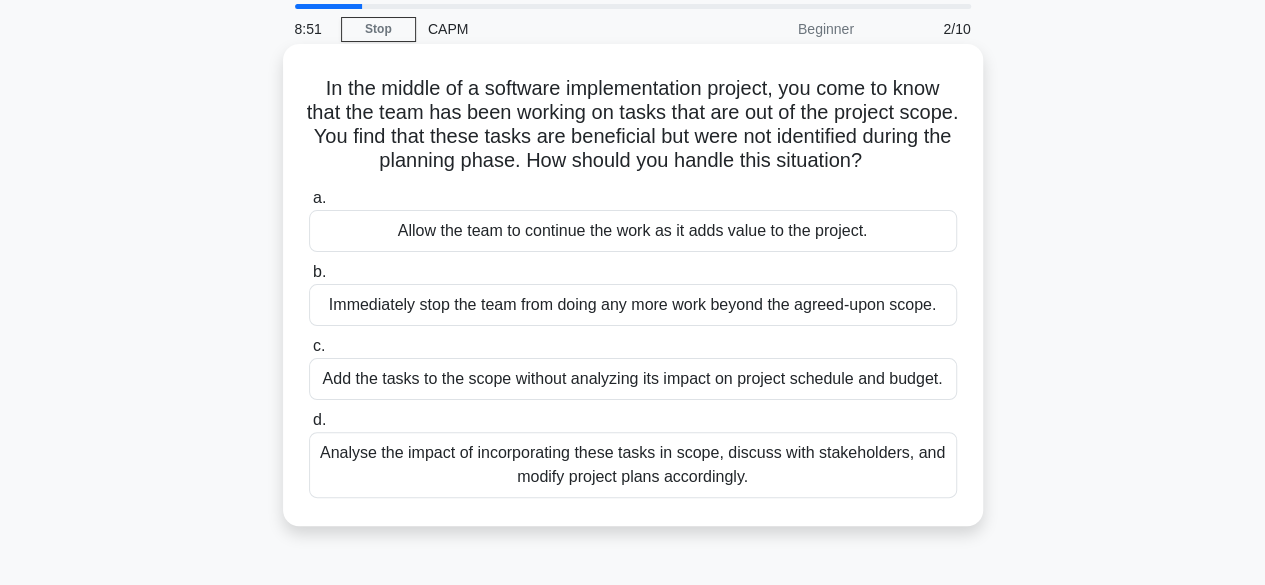 scroll, scrollTop: 100, scrollLeft: 0, axis: vertical 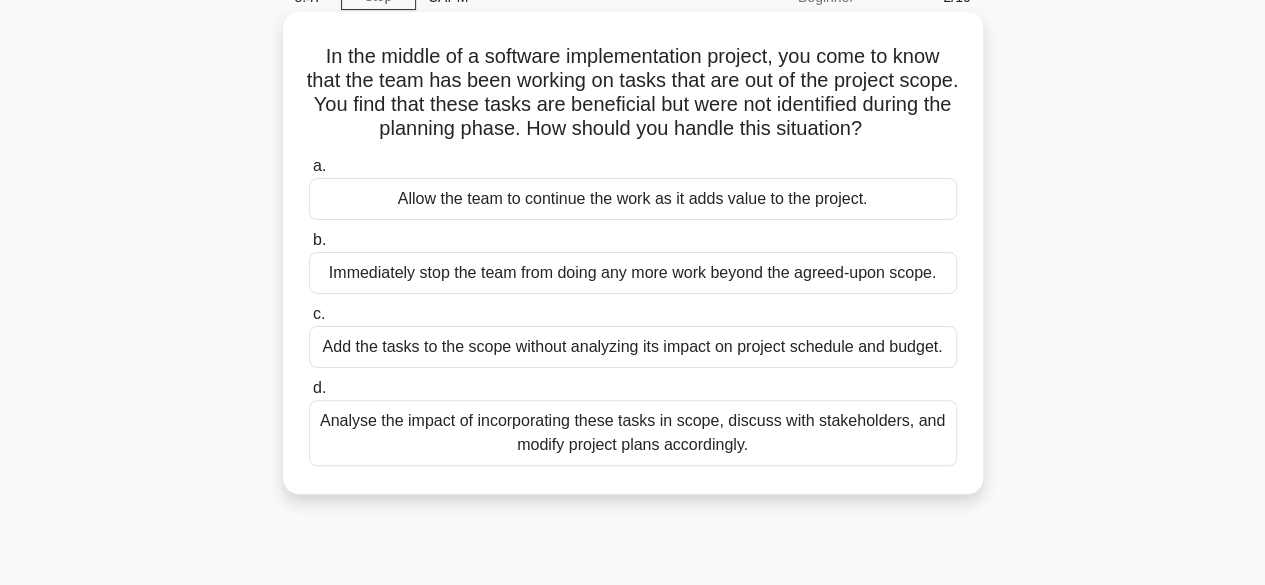 click on "Analyse the impact of incorporating these tasks in scope, discuss with stakeholders, and modify project plans accordingly." at bounding box center (633, 433) 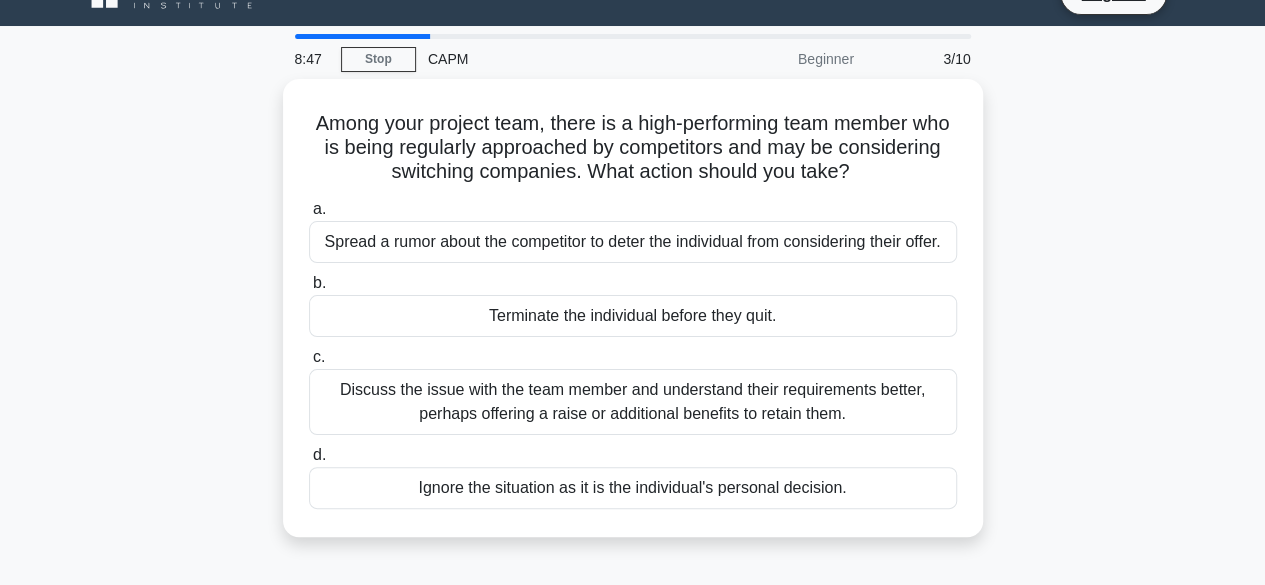 scroll, scrollTop: 0, scrollLeft: 0, axis: both 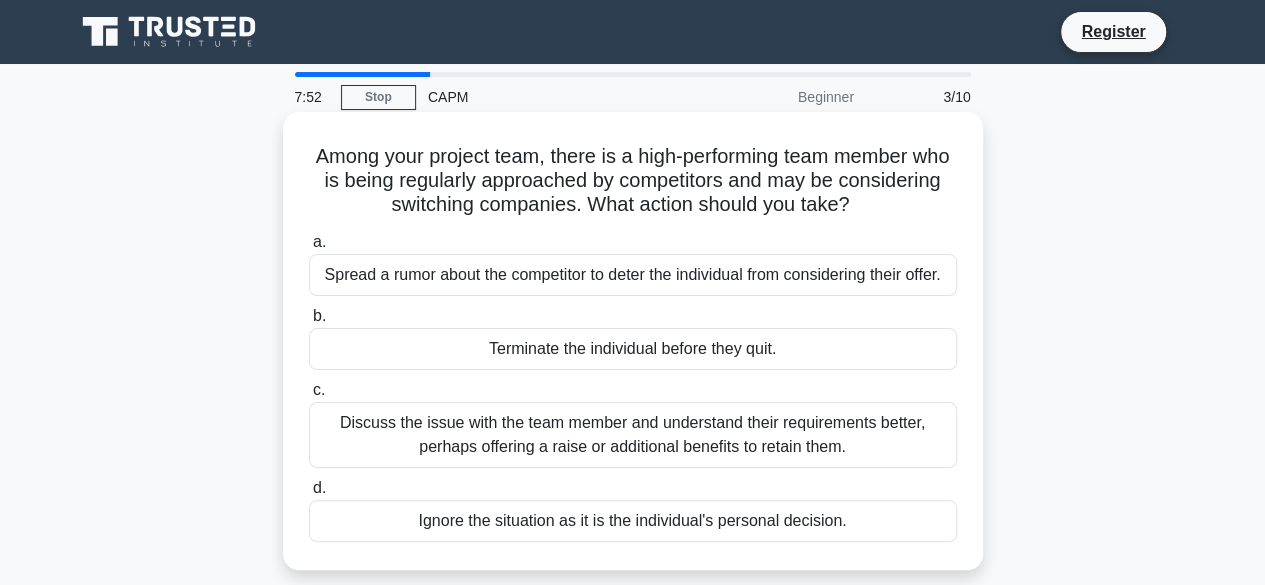 click on "Spread a rumor about the competitor to deter the individual from considering their offer." at bounding box center [633, 275] 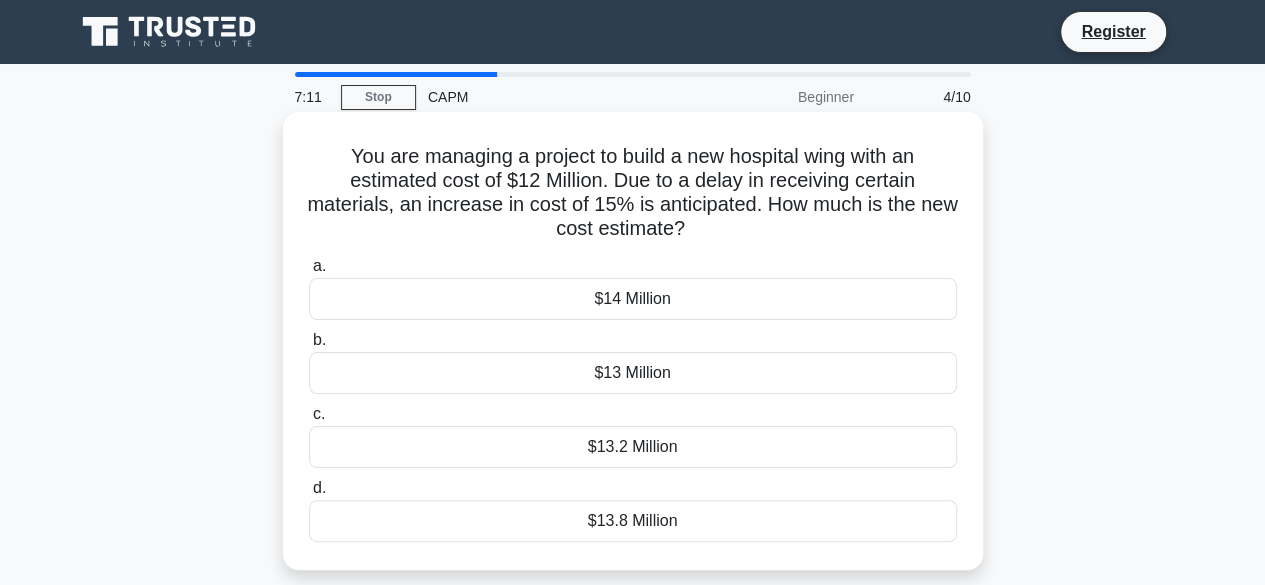 click on "$14 Million" at bounding box center [633, 299] 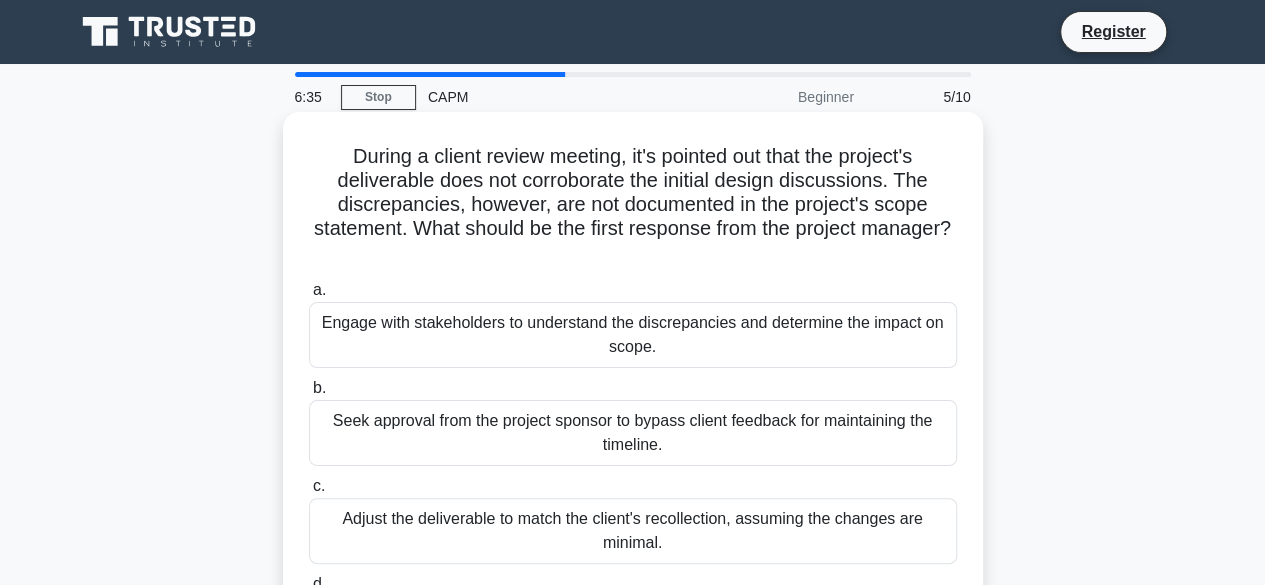 scroll, scrollTop: 100, scrollLeft: 0, axis: vertical 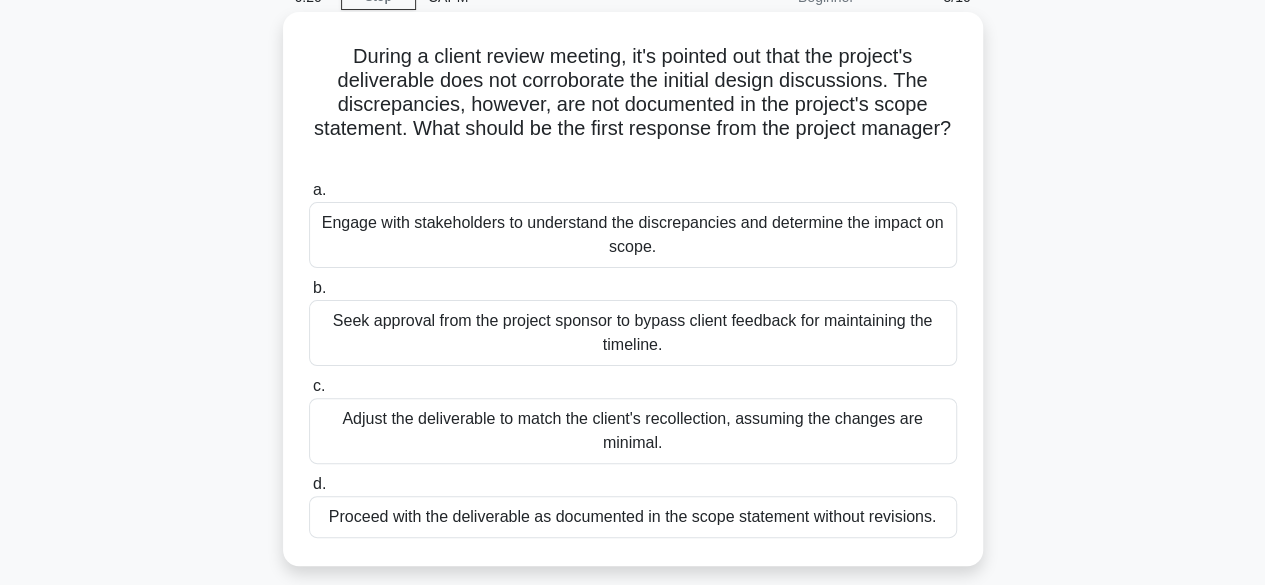 click on "Engage with stakeholders to understand the discrepancies and determine the impact on scope." at bounding box center [633, 235] 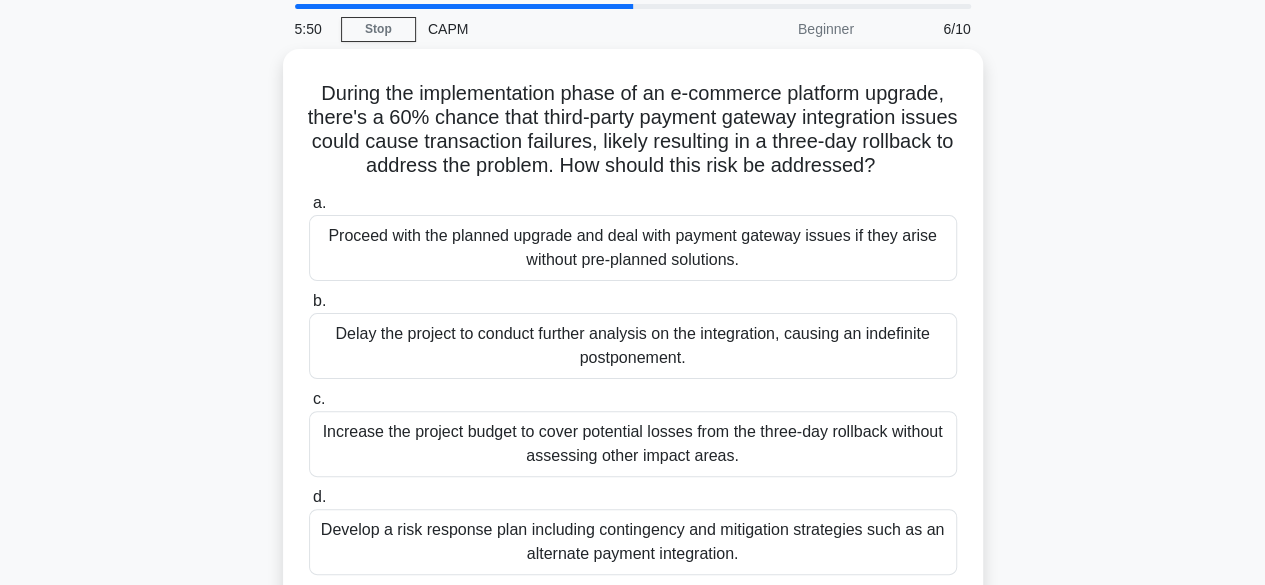 scroll, scrollTop: 100, scrollLeft: 0, axis: vertical 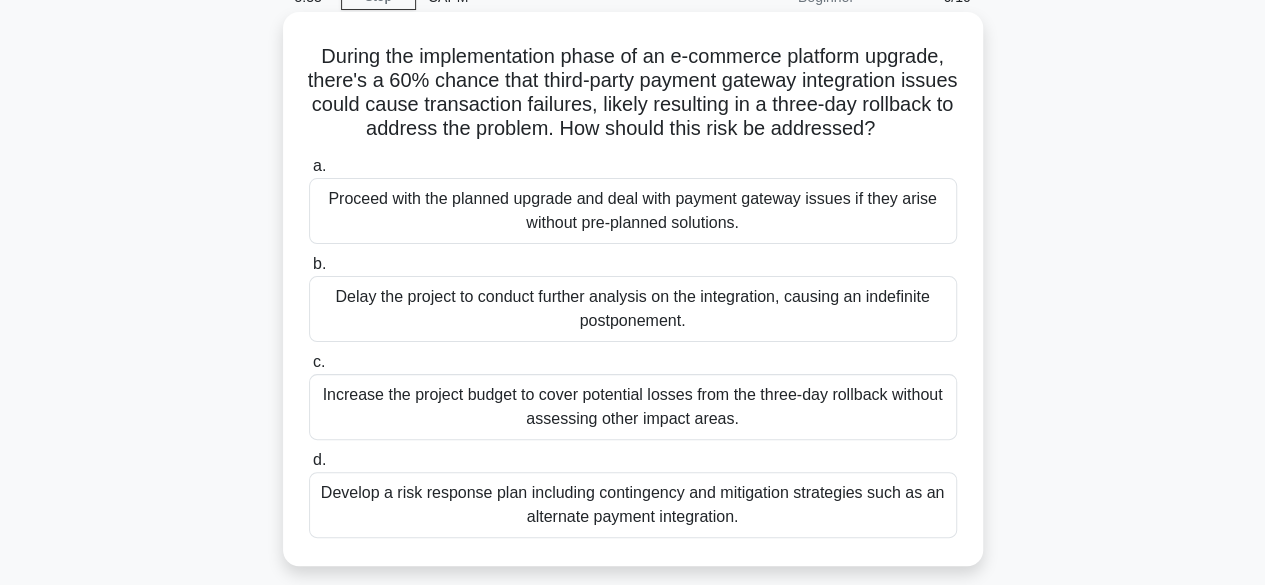 click on "Develop a risk response plan including contingency and mitigation strategies such as an alternate payment integration." at bounding box center (633, 505) 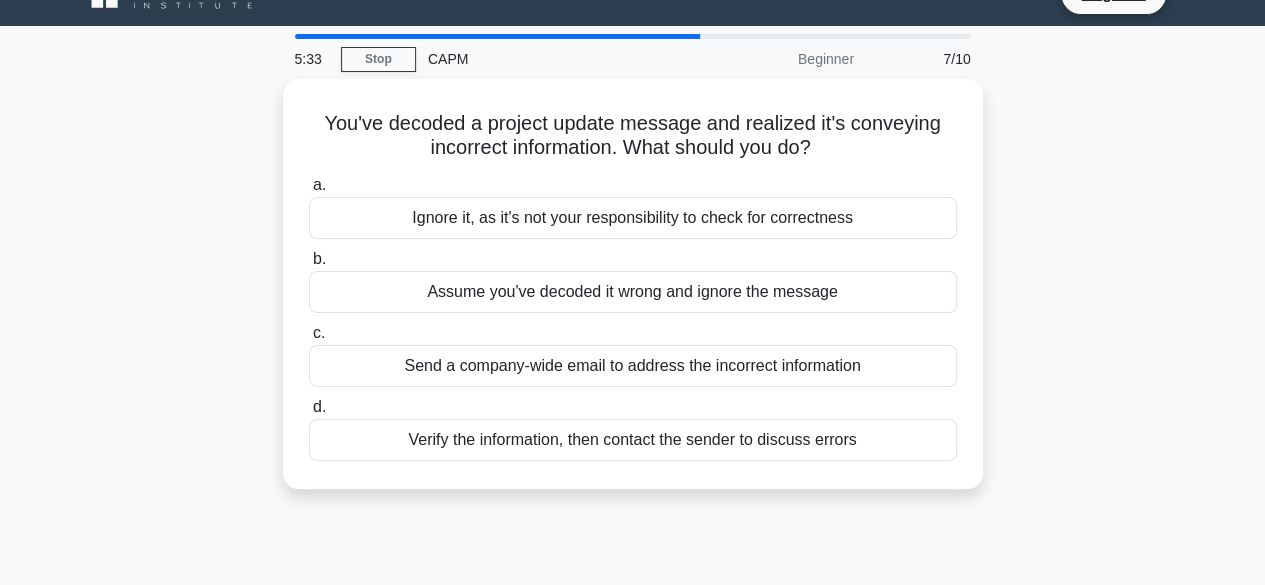 scroll, scrollTop: 0, scrollLeft: 0, axis: both 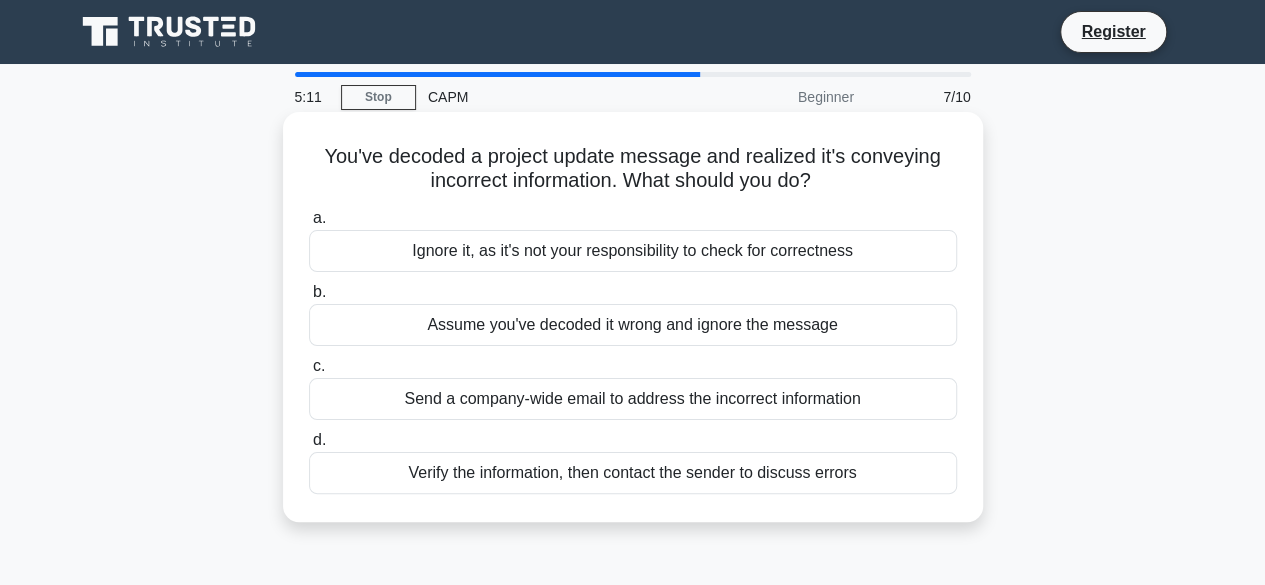click on "Verify the information, then contact the sender to discuss errors" at bounding box center [633, 473] 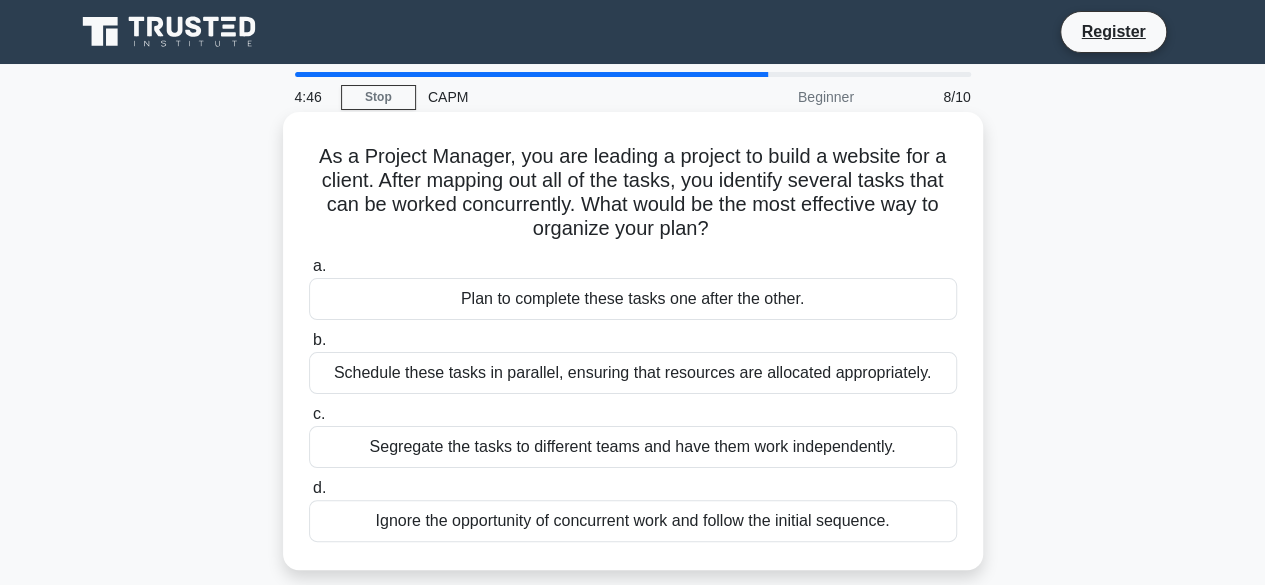 click on "As a Project Manager, you are leading a project to build a website for a client. After mapping out all of the tasks, you identify several tasks that can be worked concurrently. What would be the most effective way to organize your plan?
.spinner_0XTQ{transform-origin:center;animation:spinner_y6GP .75s linear infinite}@keyframes spinner_y6GP{100%{transform:rotate(360deg)}}" at bounding box center [633, 193] 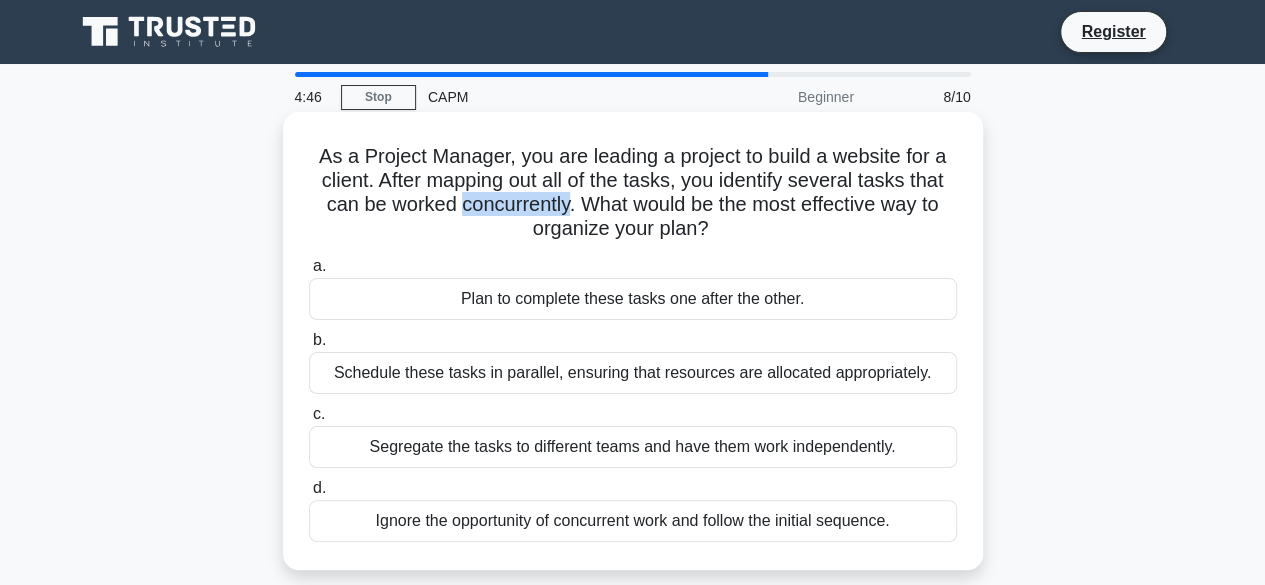 click on "As a Project Manager, you are leading a project to build a website for a client. After mapping out all of the tasks, you identify several tasks that can be worked concurrently. What would be the most effective way to organize your plan?
.spinner_0XTQ{transform-origin:center;animation:spinner_y6GP .75s linear infinite}@keyframes spinner_y6GP{100%{transform:rotate(360deg)}}" at bounding box center (633, 193) 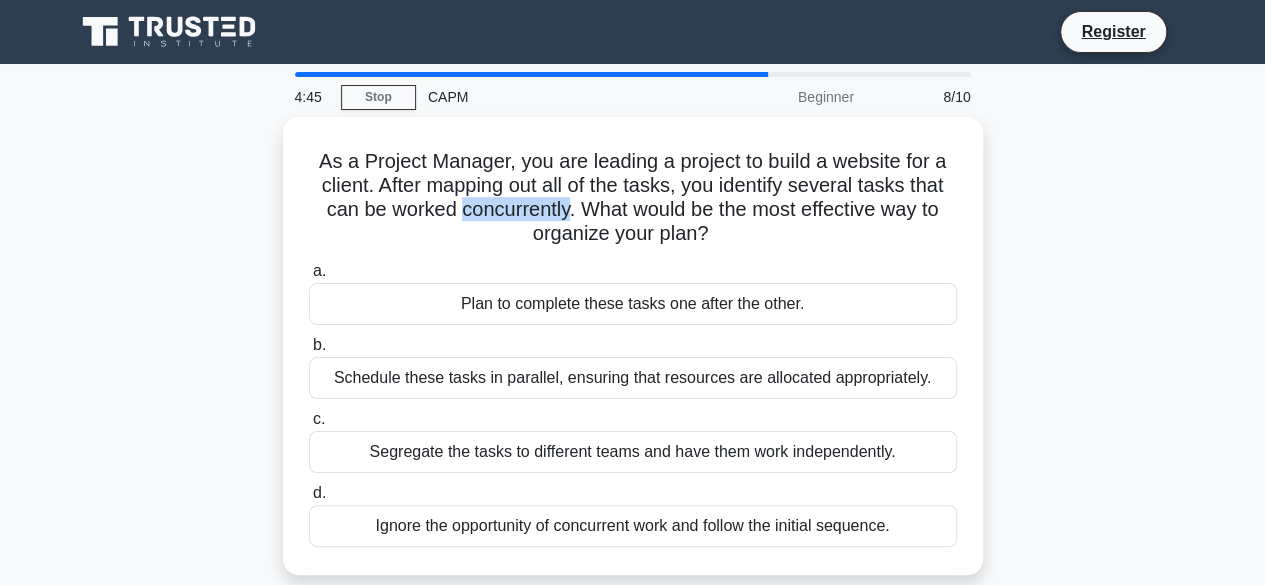 click at bounding box center (487, 219) 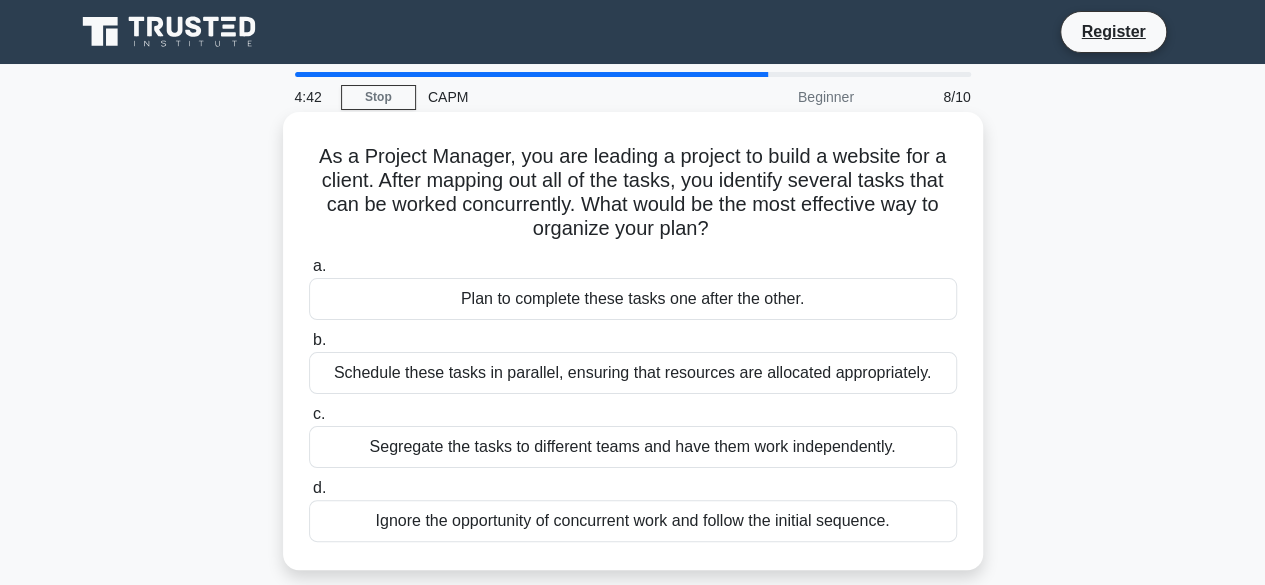 click on "As a Project Manager, you are leading a project to build a website for a client. After mapping out all of the tasks, you identify several tasks that can be worked concurrently. What would be the most effective way to organize your plan?
.spinner_0XTQ{transform-origin:center;animation:spinner_y6GP .75s linear infinite}@keyframes spinner_y6GP{100%{transform:rotate(360deg)}}" at bounding box center (633, 193) 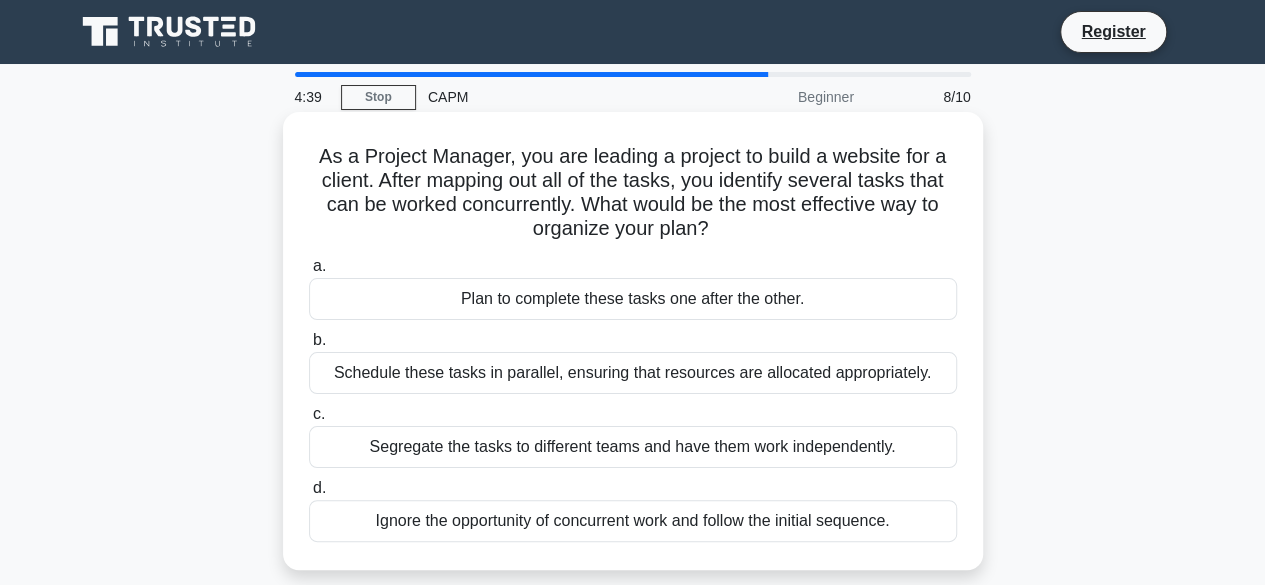 click on "Schedule these tasks in parallel, ensuring that resources are allocated appropriately." at bounding box center (633, 373) 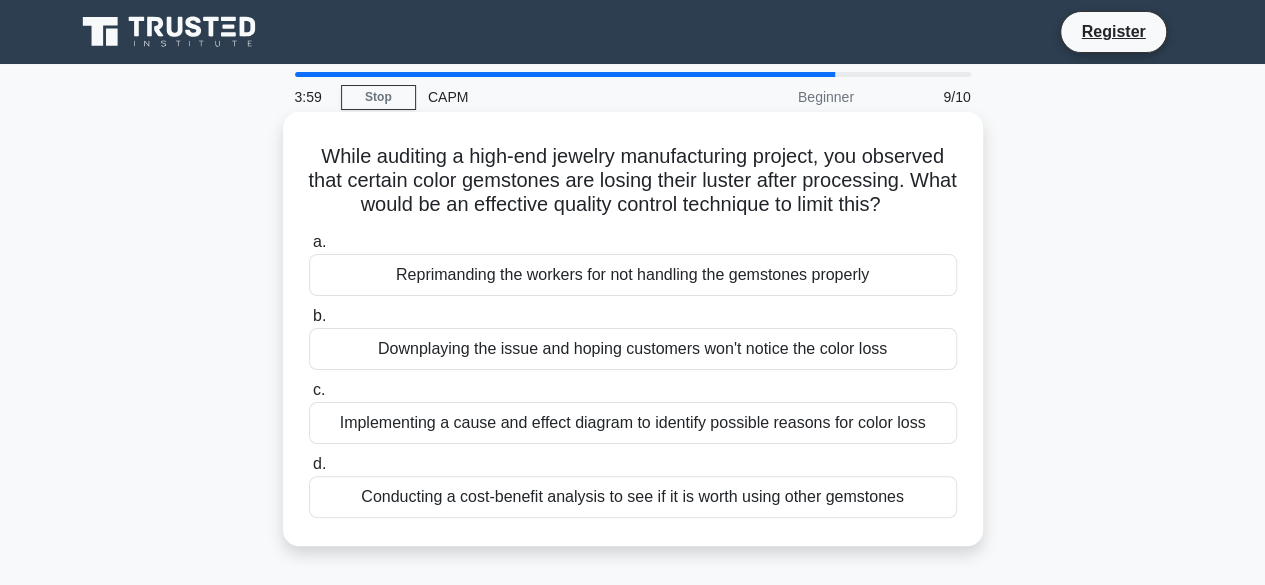 click on "Implementing a cause and effect diagram to identify possible reasons for color loss" at bounding box center [633, 423] 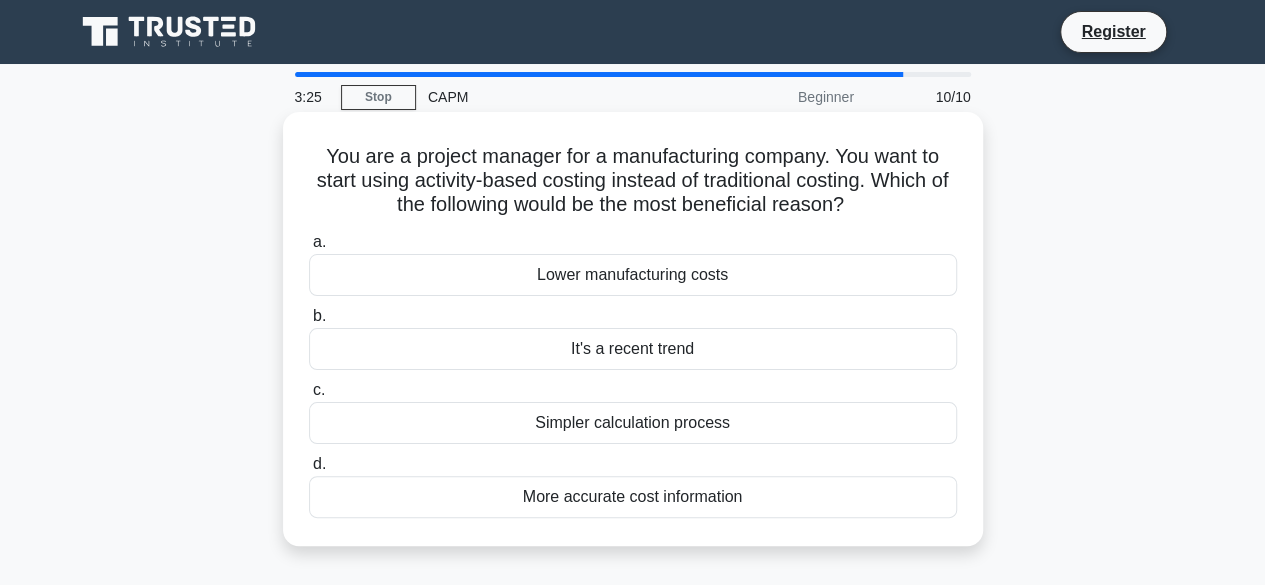 click on "More accurate cost information" at bounding box center [633, 497] 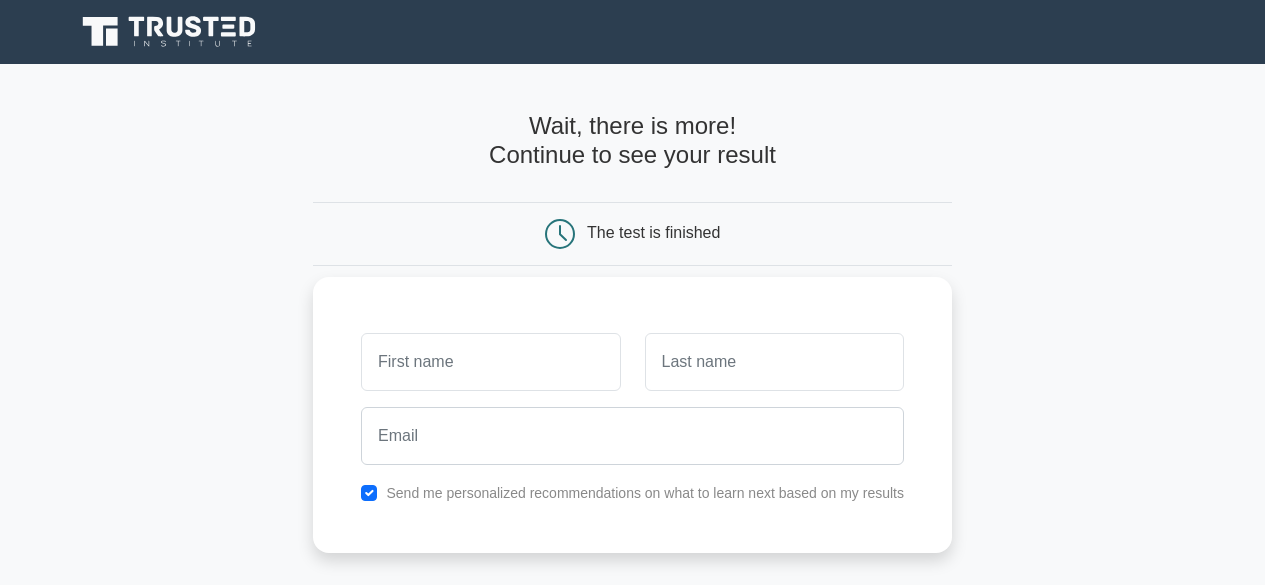 scroll, scrollTop: 0, scrollLeft: 0, axis: both 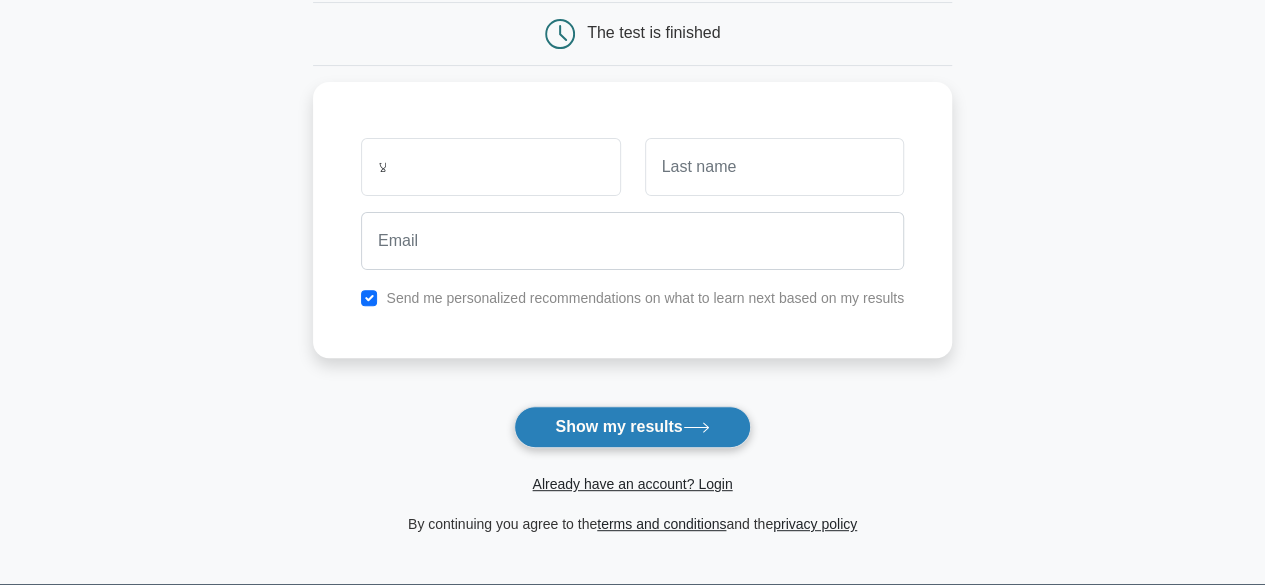 type on "ل" 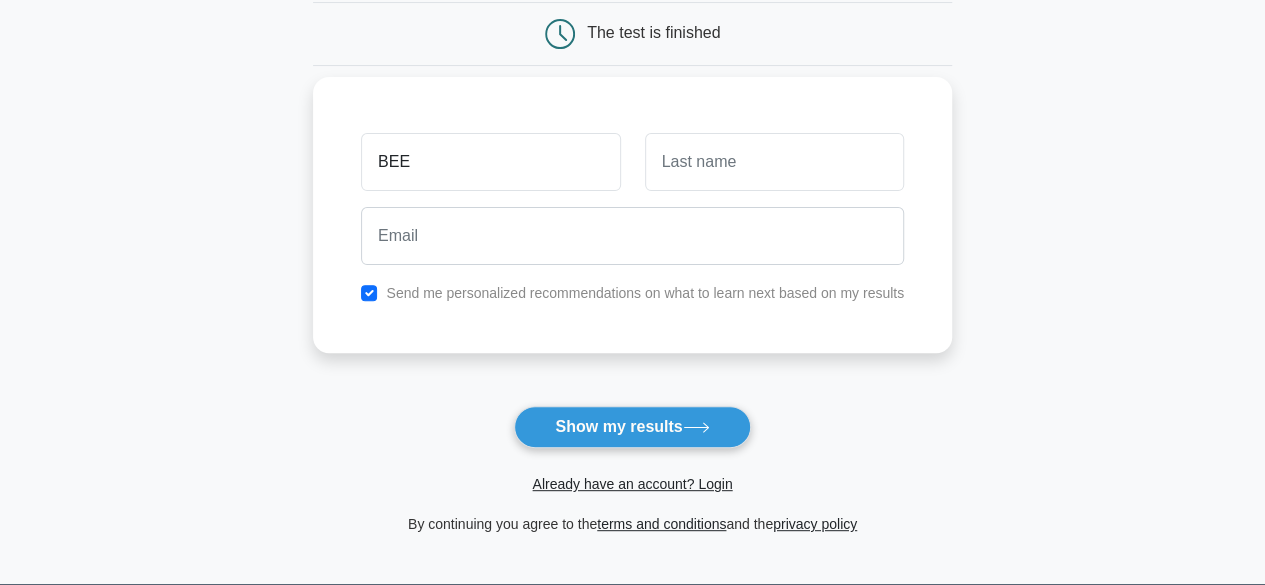 type on "BEE" 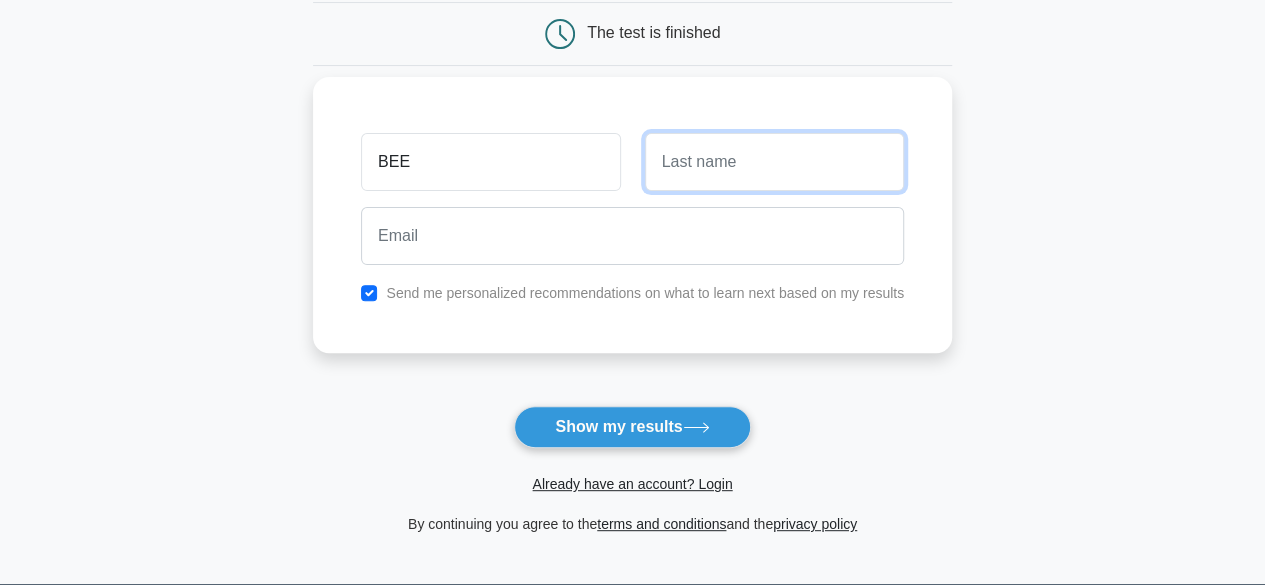 click at bounding box center [774, 162] 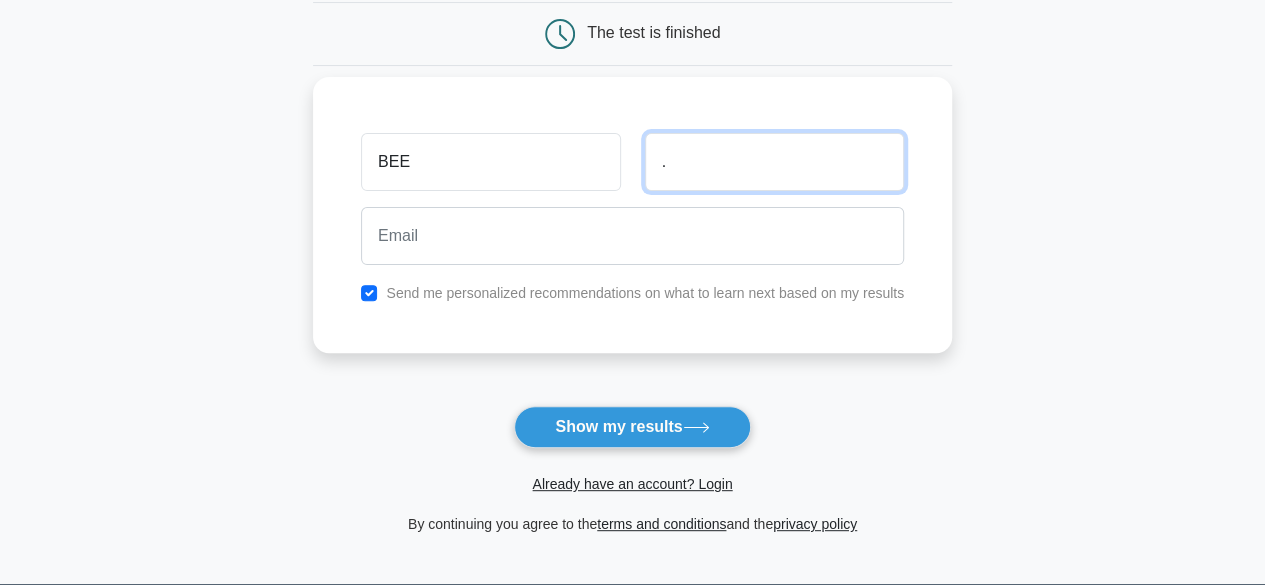 type on "." 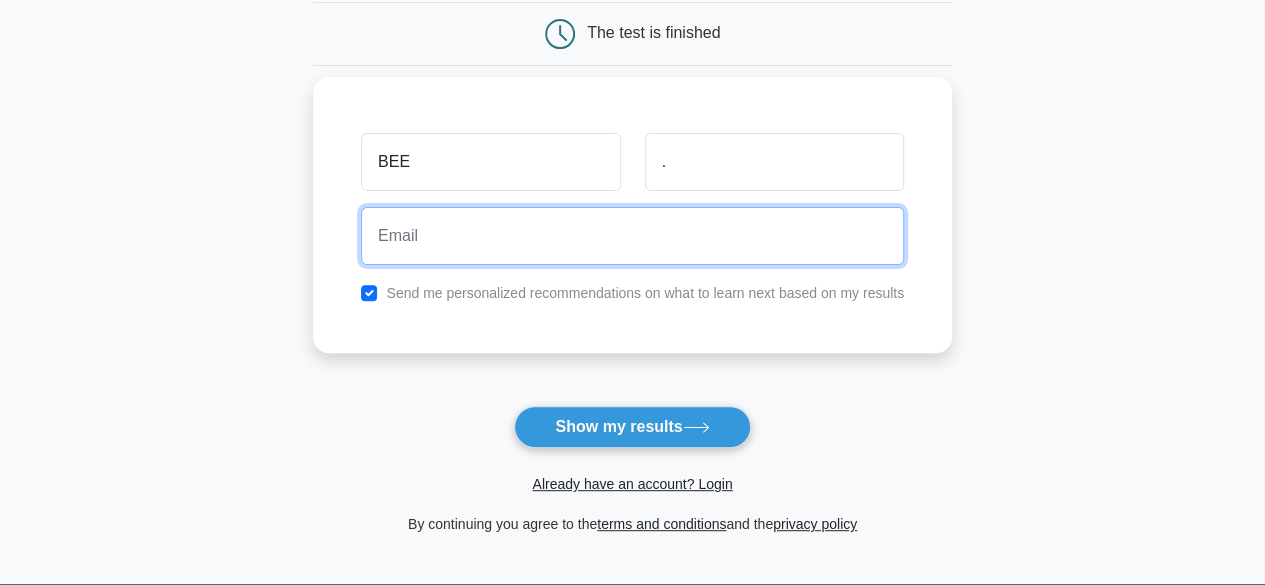 click at bounding box center [632, 236] 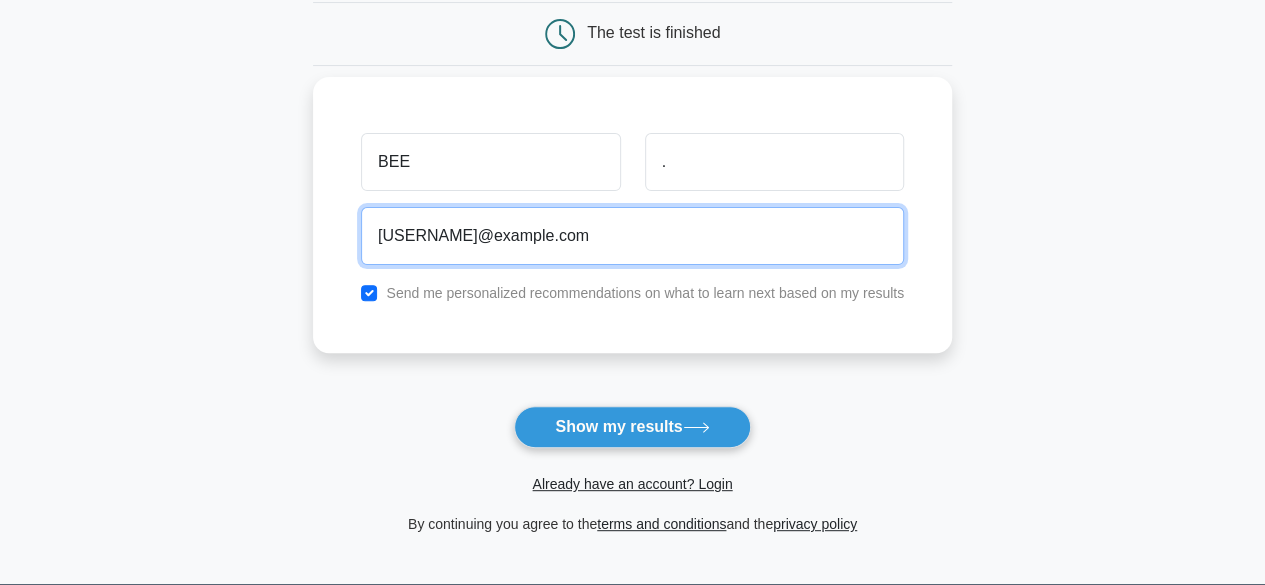 type on "[USERNAME]@example.com" 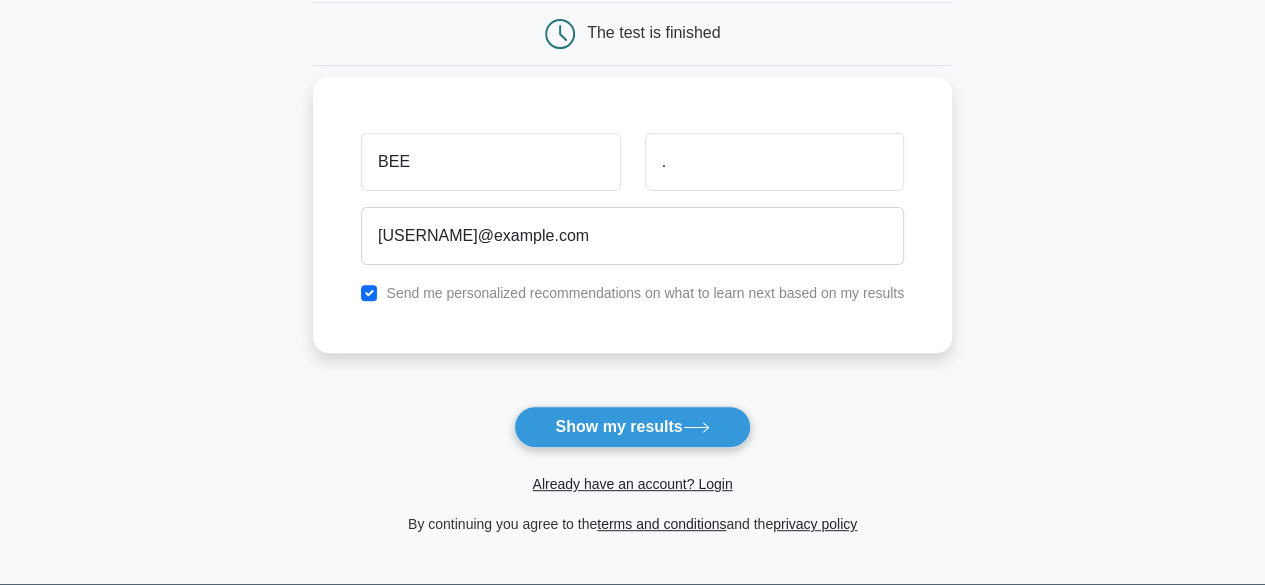 click on "Send me personalized recommendations on what to learn next based on my results" at bounding box center [645, 293] 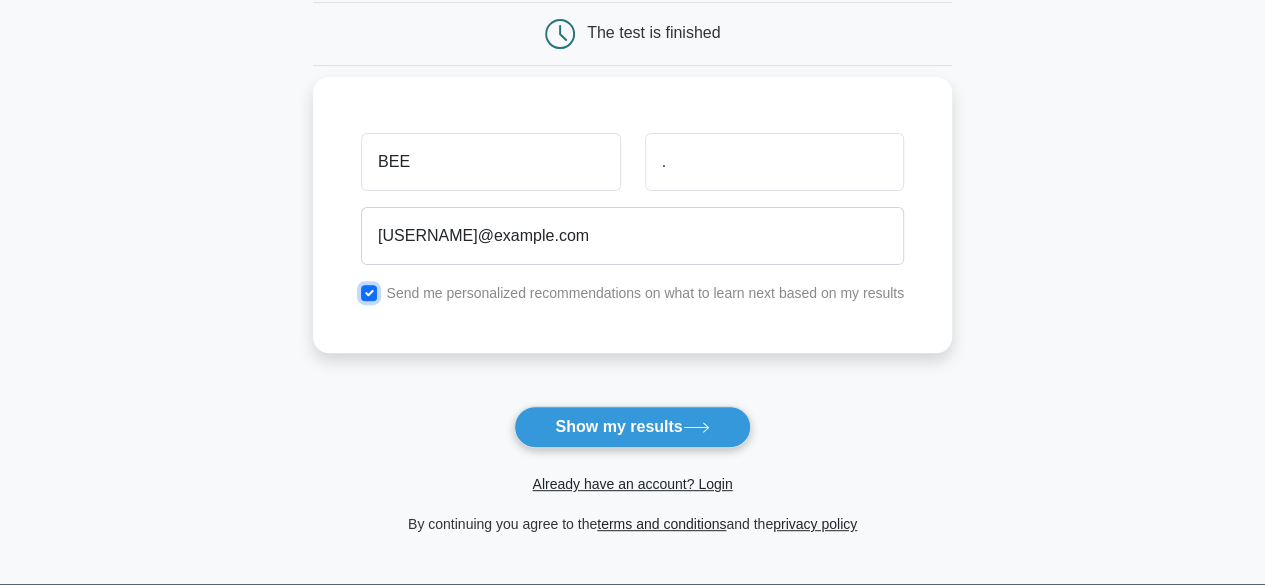 click at bounding box center (369, 293) 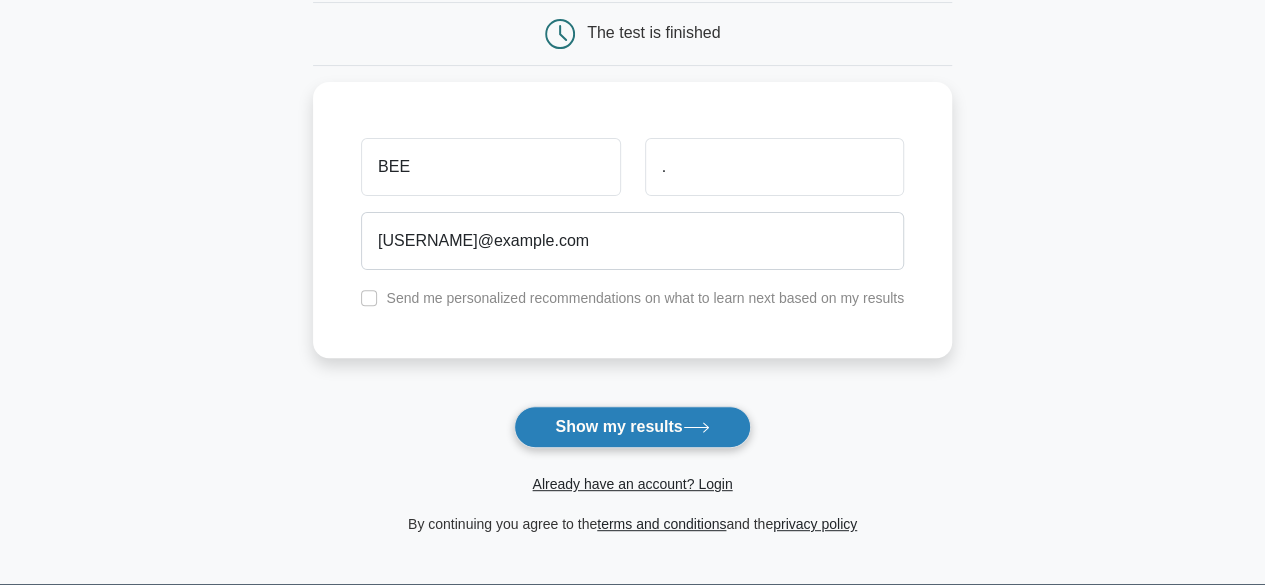 click on "Show my results" at bounding box center (632, 427) 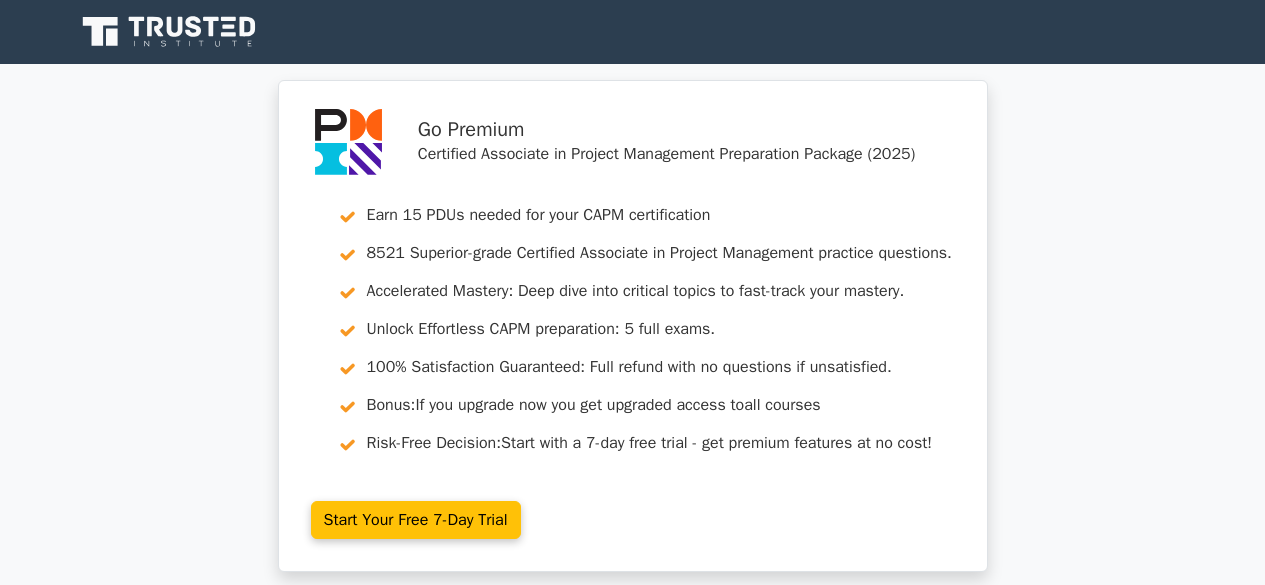 scroll, scrollTop: 0, scrollLeft: 0, axis: both 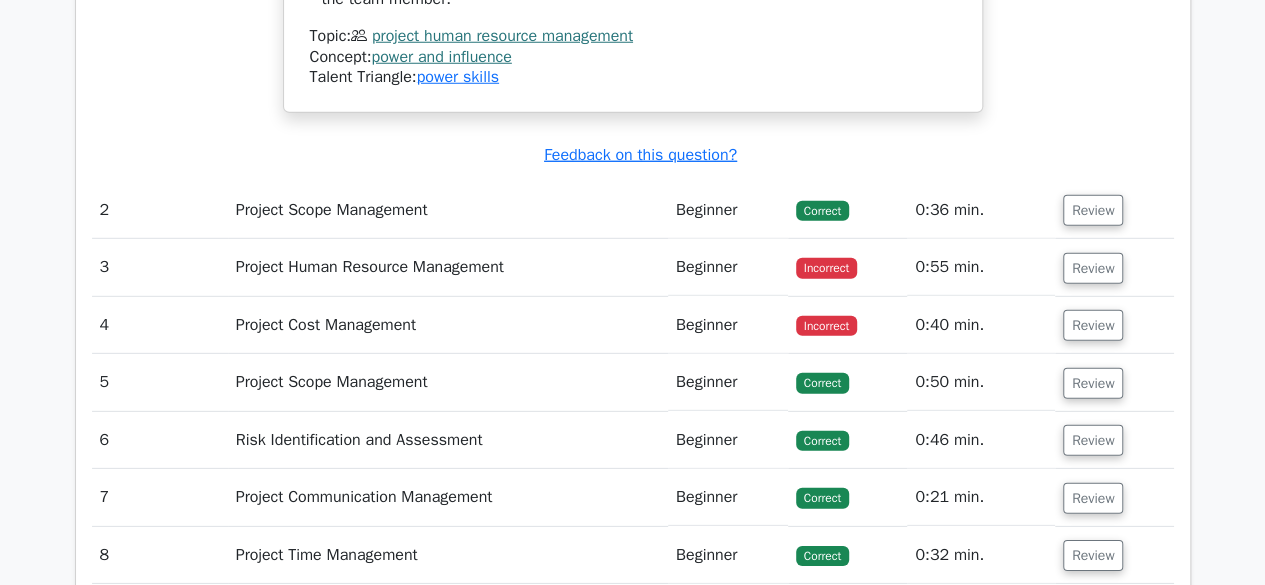 click on "Project Human Resource Management" at bounding box center [448, 267] 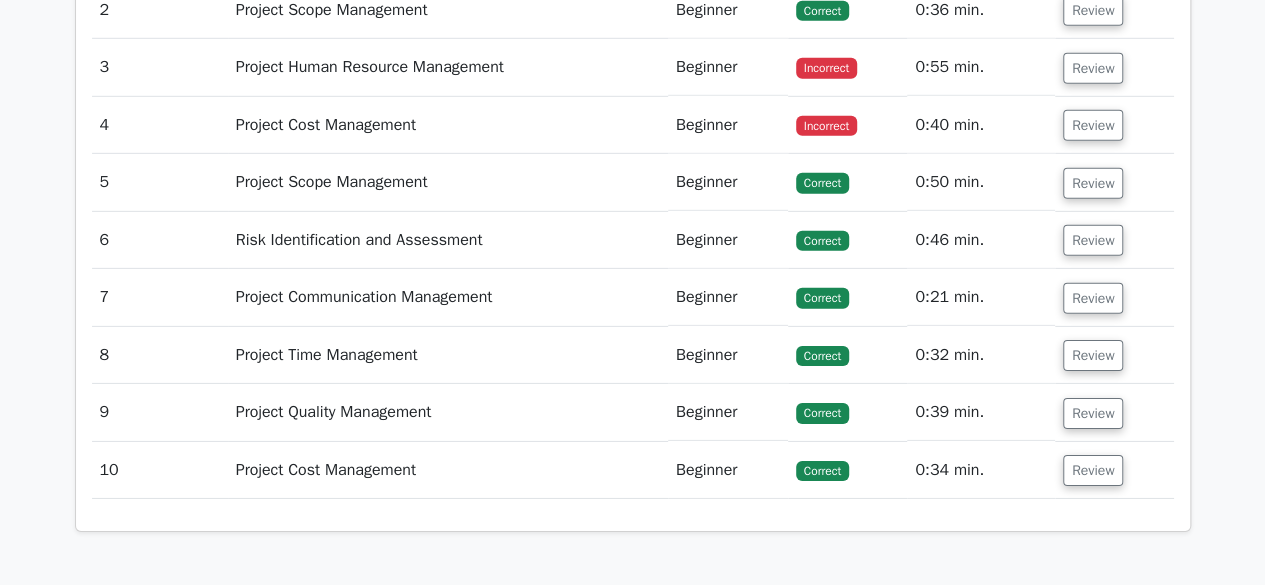 scroll, scrollTop: 2800, scrollLeft: 0, axis: vertical 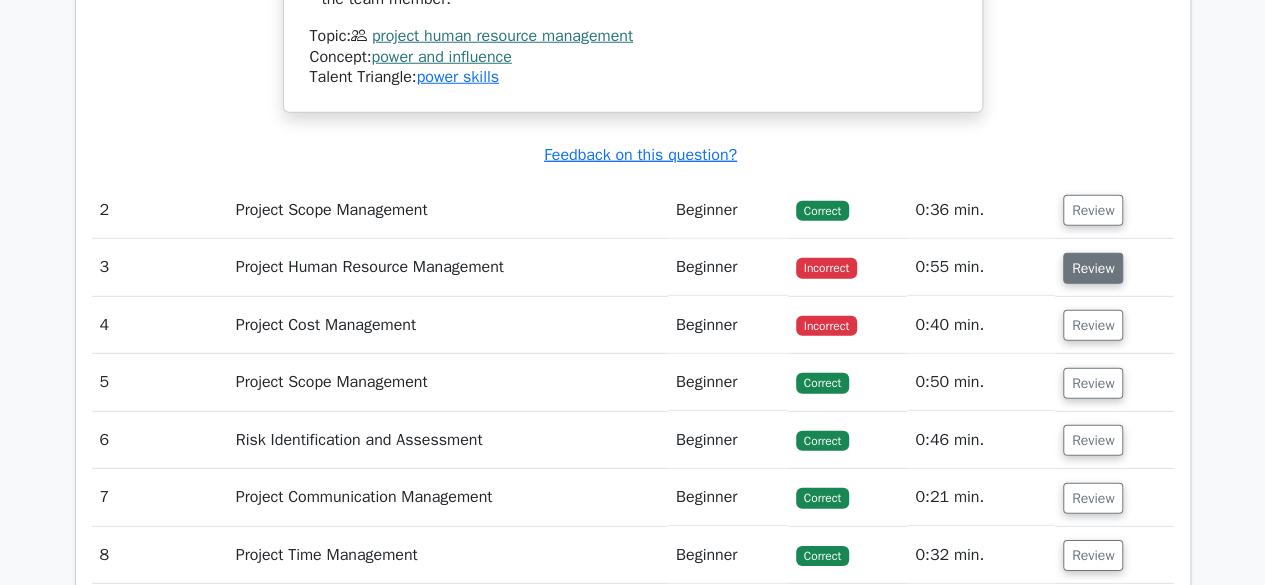 click on "Review" at bounding box center [1093, 268] 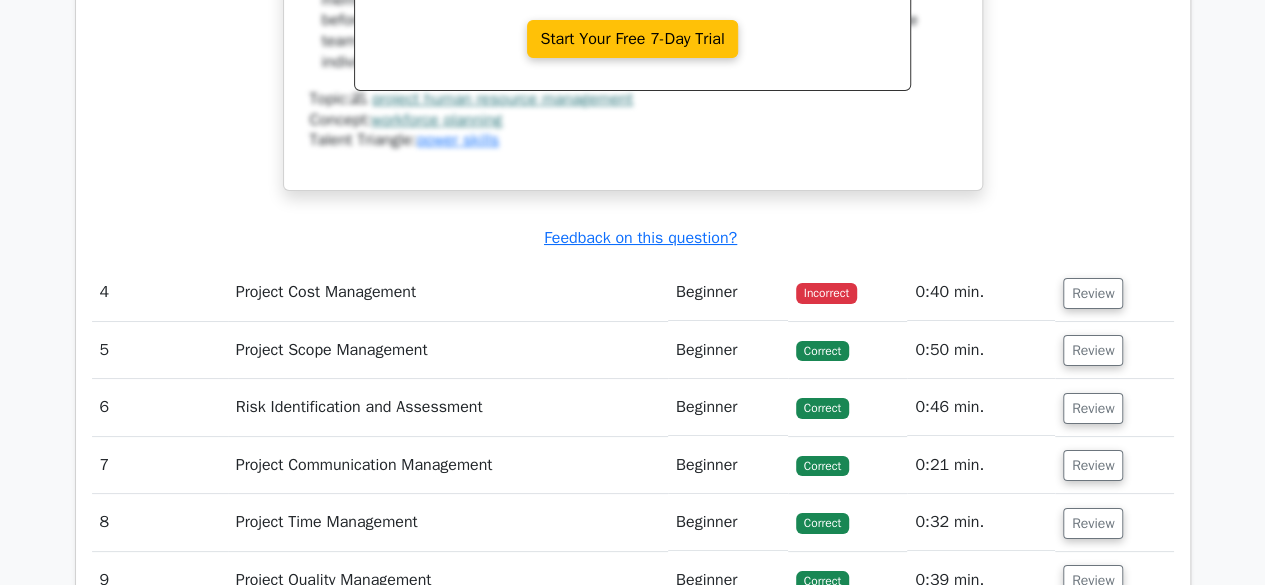 scroll, scrollTop: 3800, scrollLeft: 0, axis: vertical 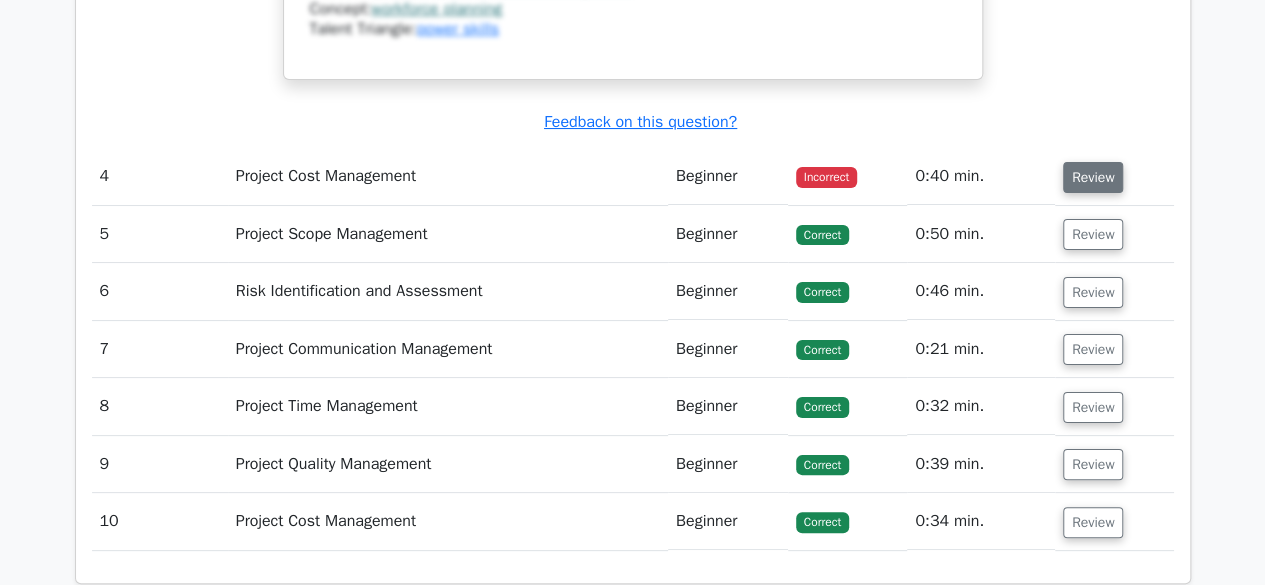 click on "Review" at bounding box center [1093, 177] 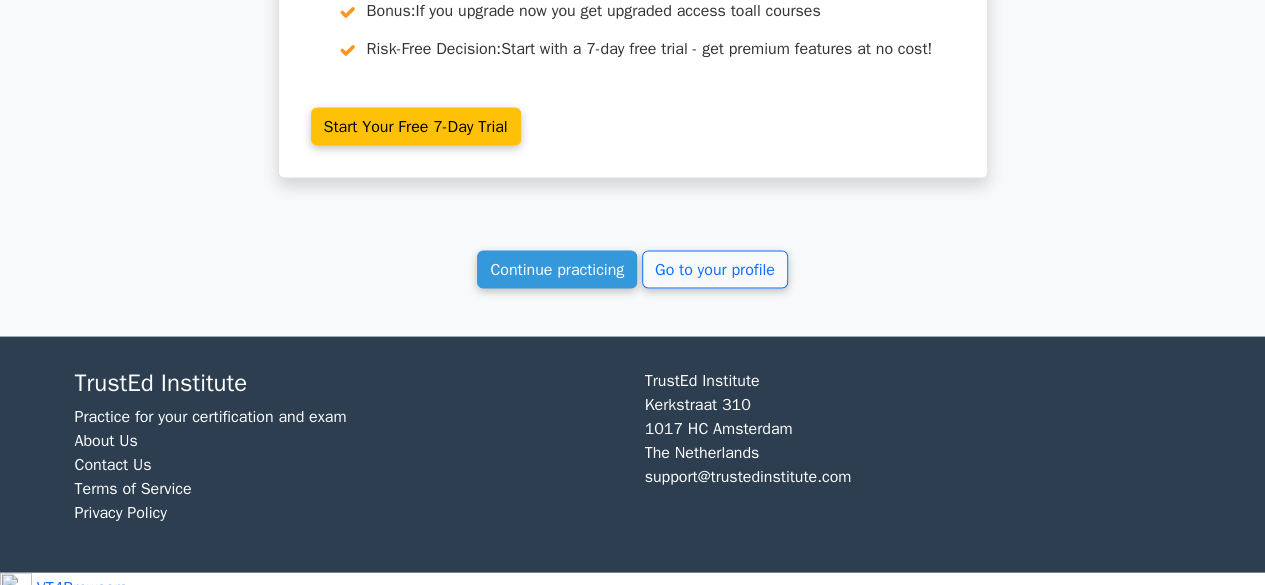 scroll, scrollTop: 5632, scrollLeft: 0, axis: vertical 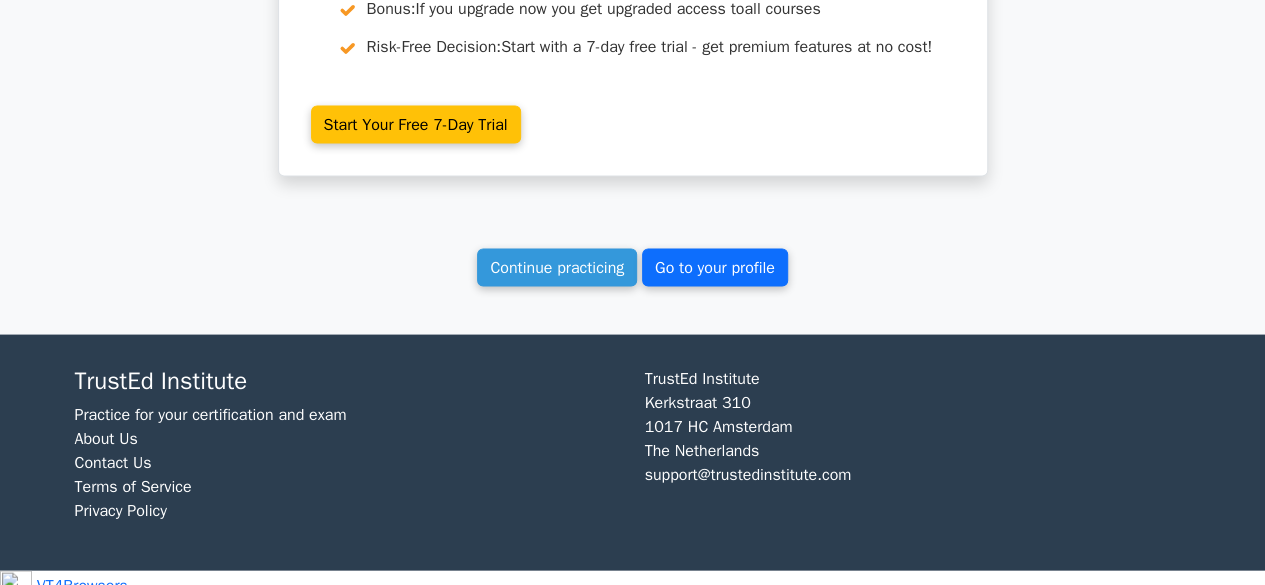 click on "Go to your profile" at bounding box center (715, 267) 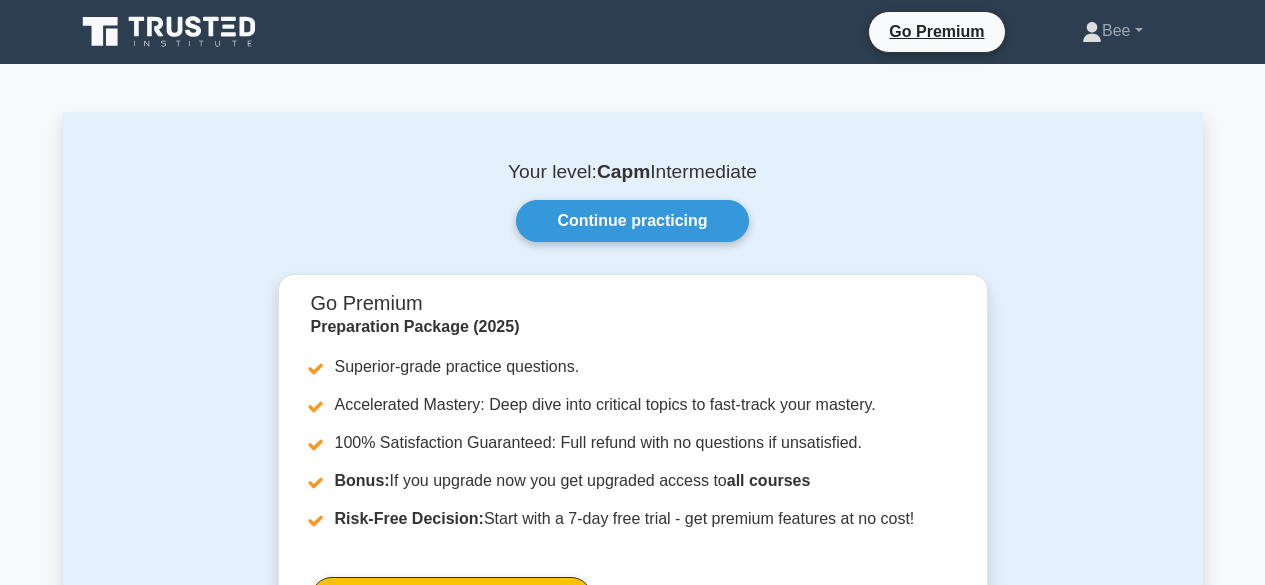 scroll, scrollTop: 0, scrollLeft: 0, axis: both 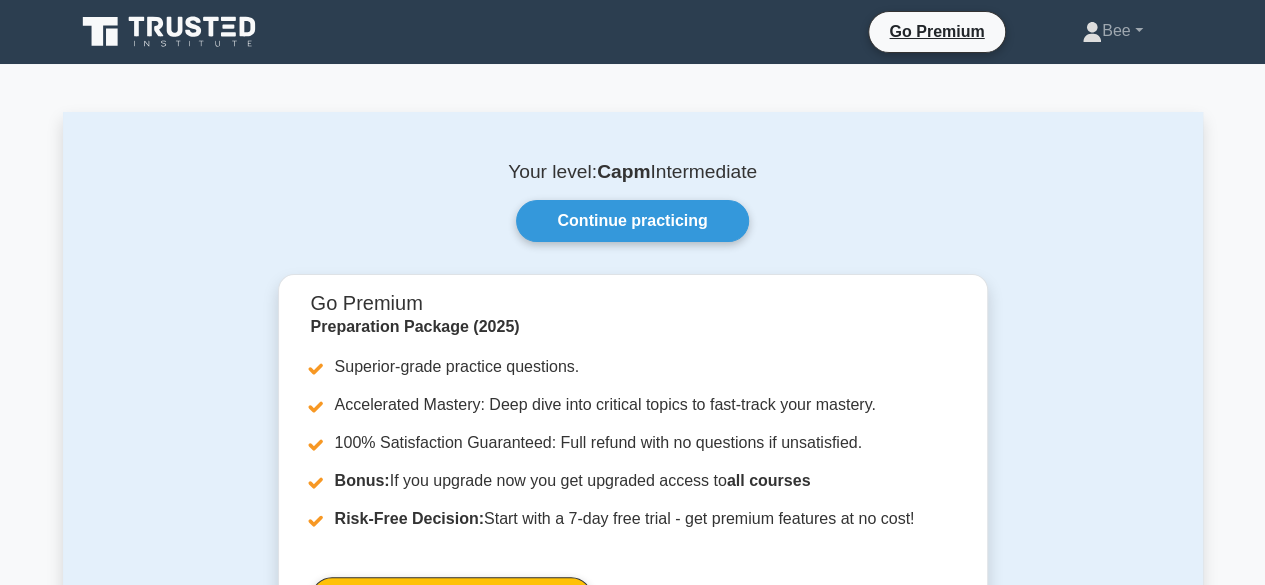 click on "Continue practicing" at bounding box center (633, 221) 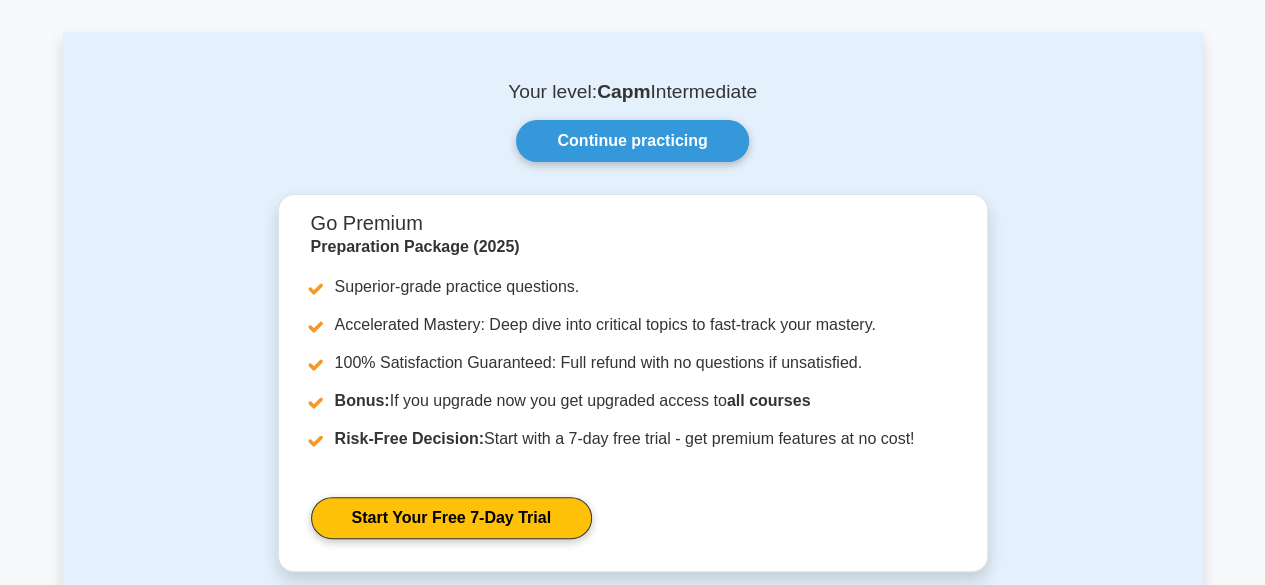 scroll, scrollTop: 200, scrollLeft: 0, axis: vertical 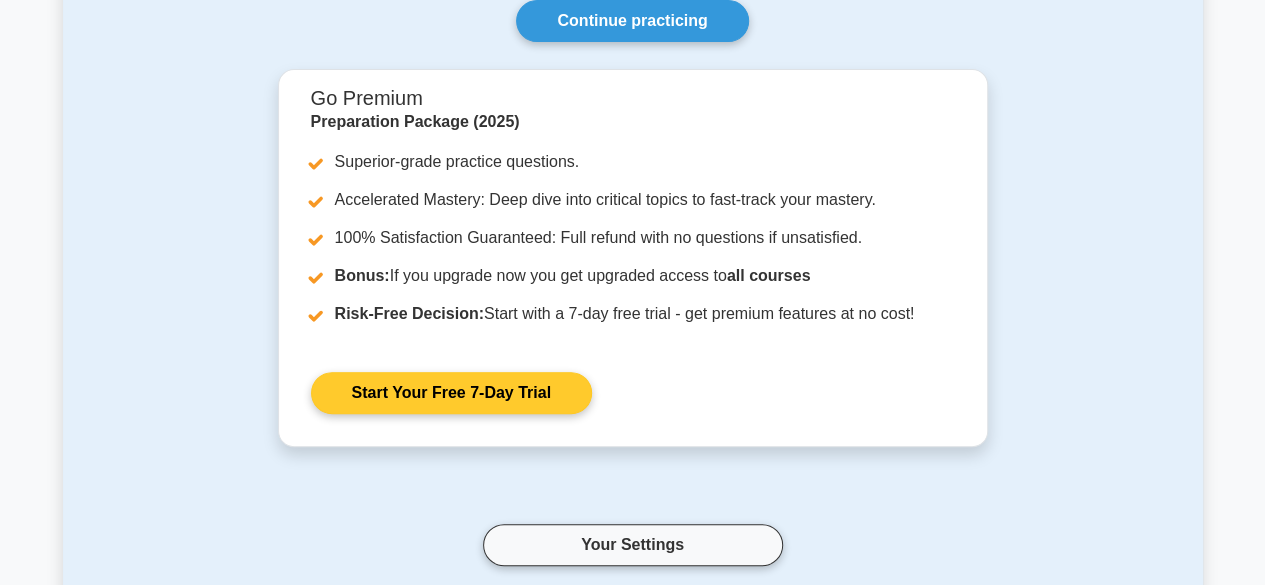 click on "Start Your Free 7-Day Trial" at bounding box center [451, 393] 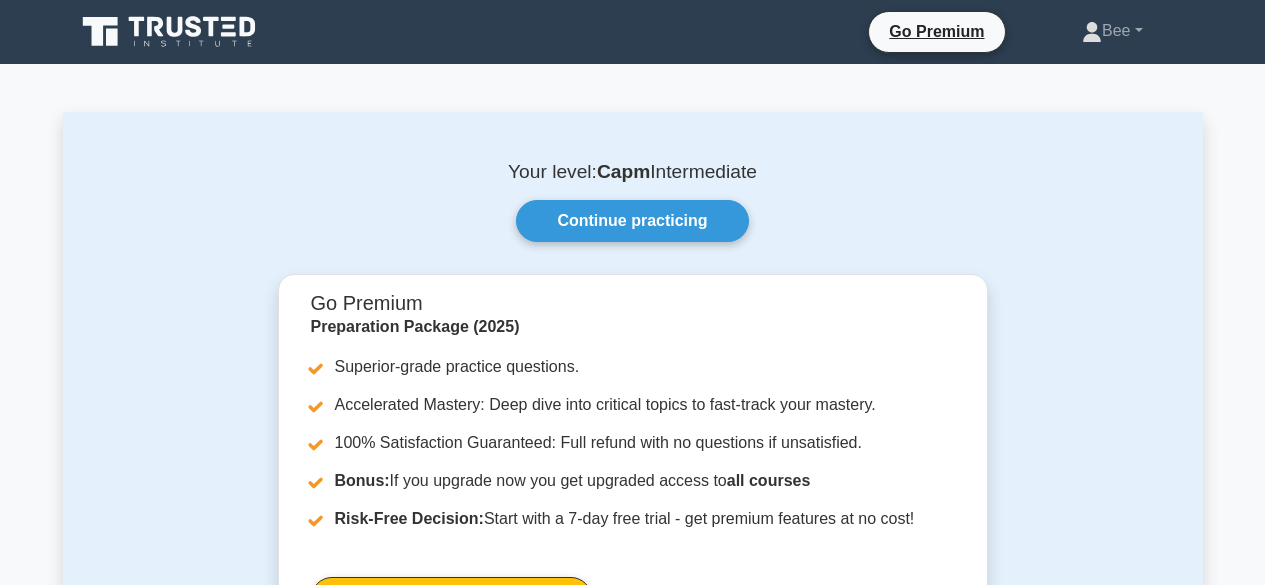 scroll, scrollTop: 0, scrollLeft: 0, axis: both 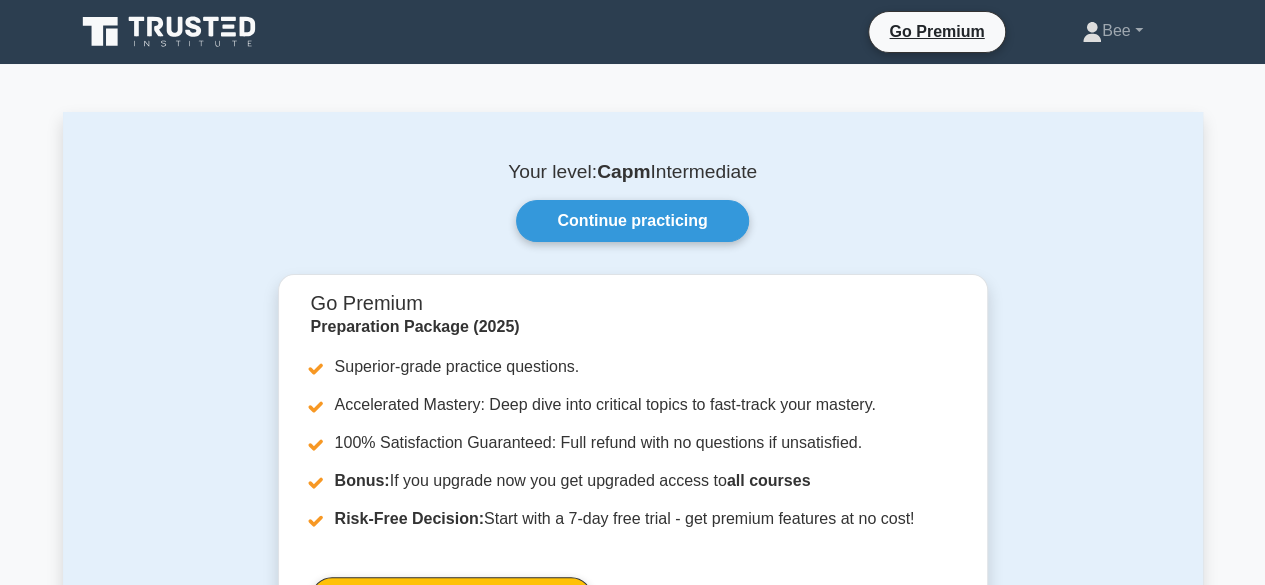 click 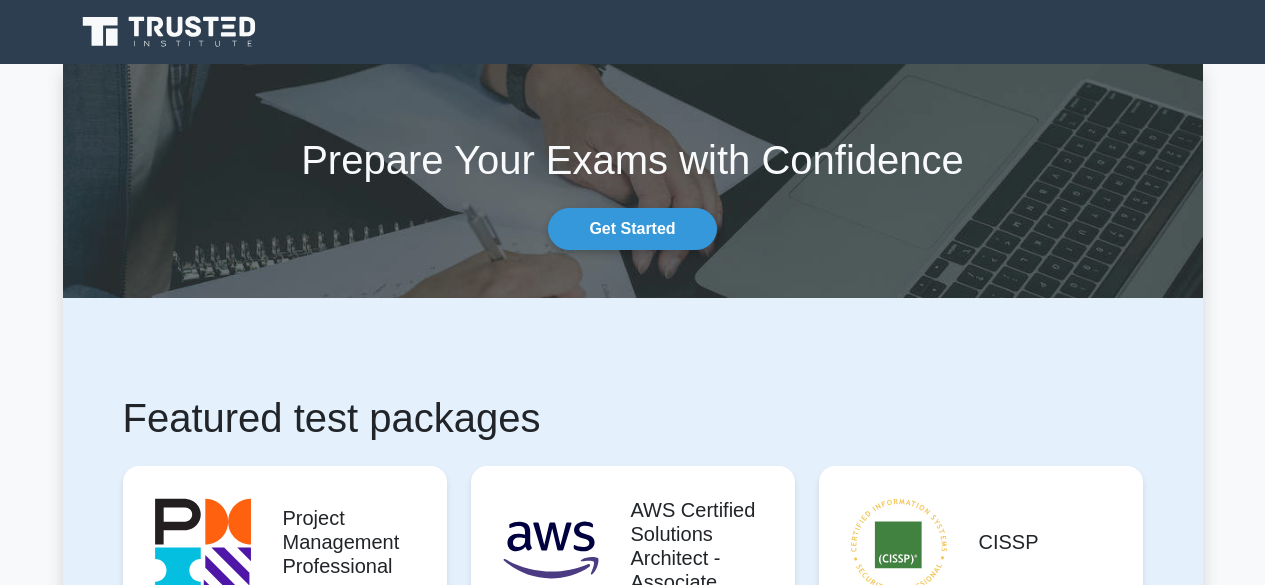 scroll, scrollTop: 0, scrollLeft: 0, axis: both 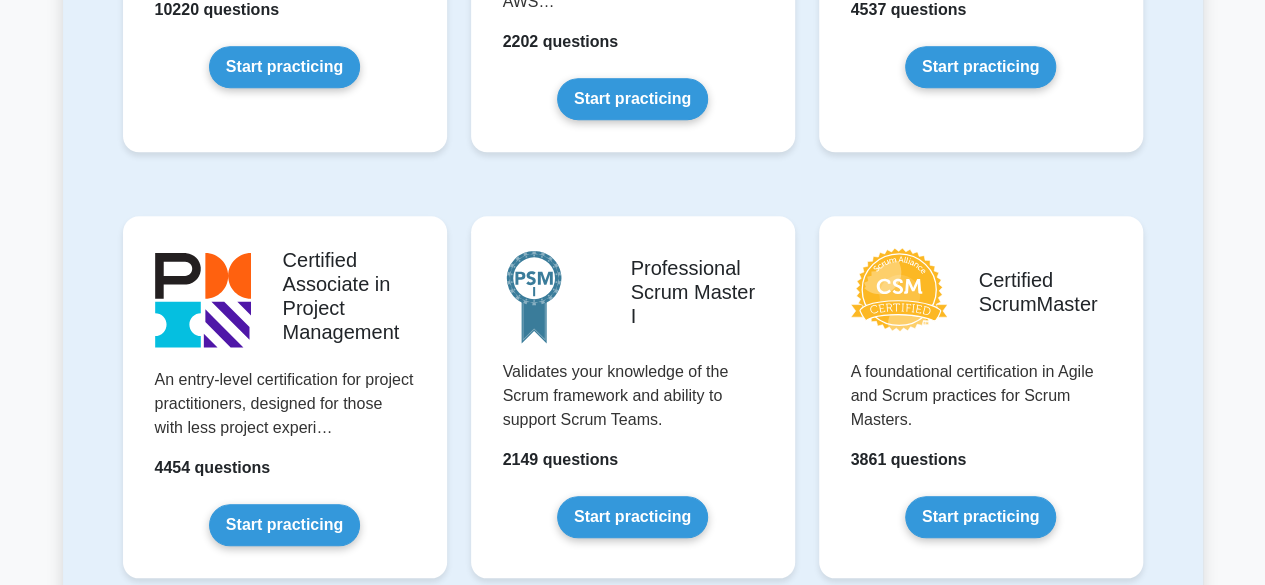 click on "Featured test packages
Project Management Professional
Recognizes the competence of an individual to perform in the role of a project manager, specificall…
10220 questions
Start practicing
.st0{fill:#252F3E;} .st1{fill-rule:evenodd;clip-rule:evenodd;fill:#FF9900;}" at bounding box center (633, 2853) 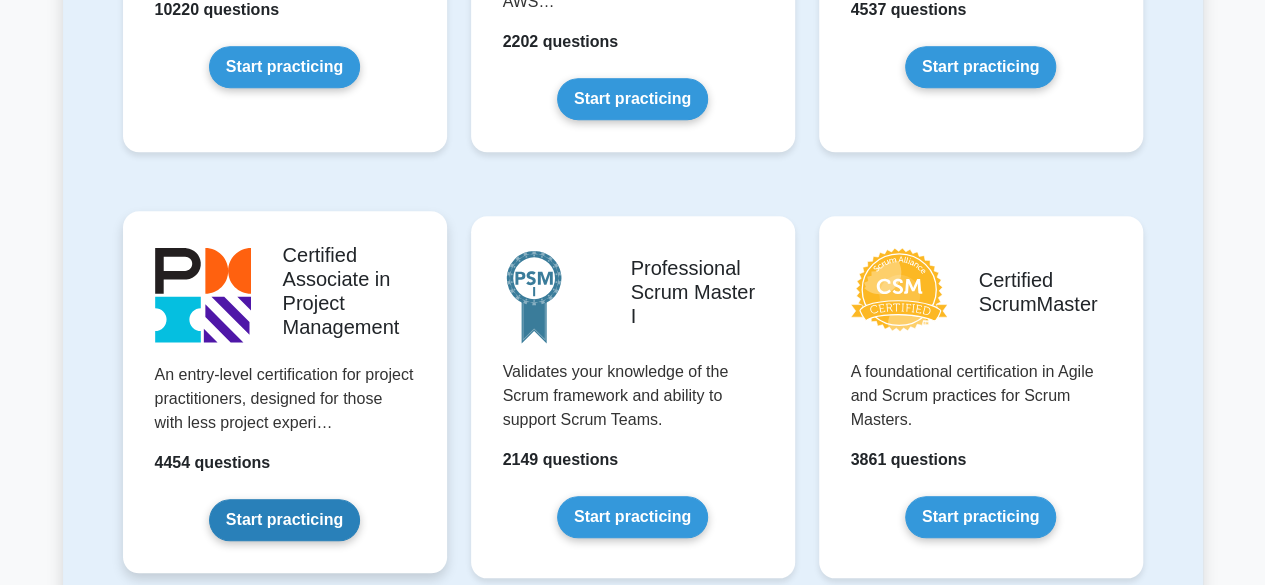 click on "Start practicing" at bounding box center [284, 520] 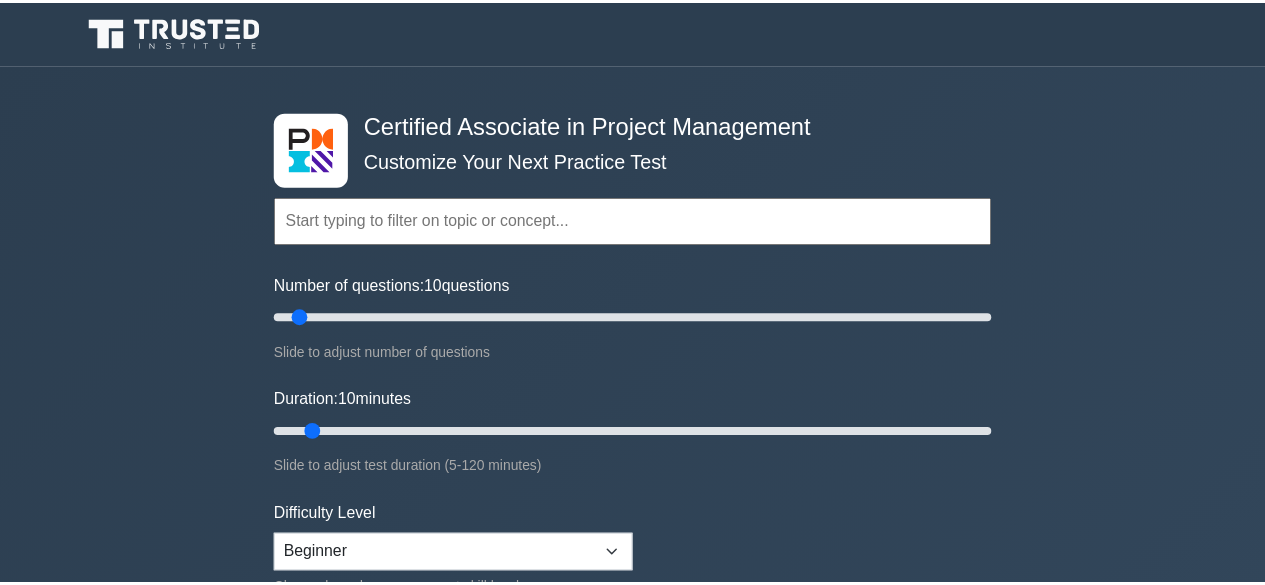 scroll, scrollTop: 0, scrollLeft: 0, axis: both 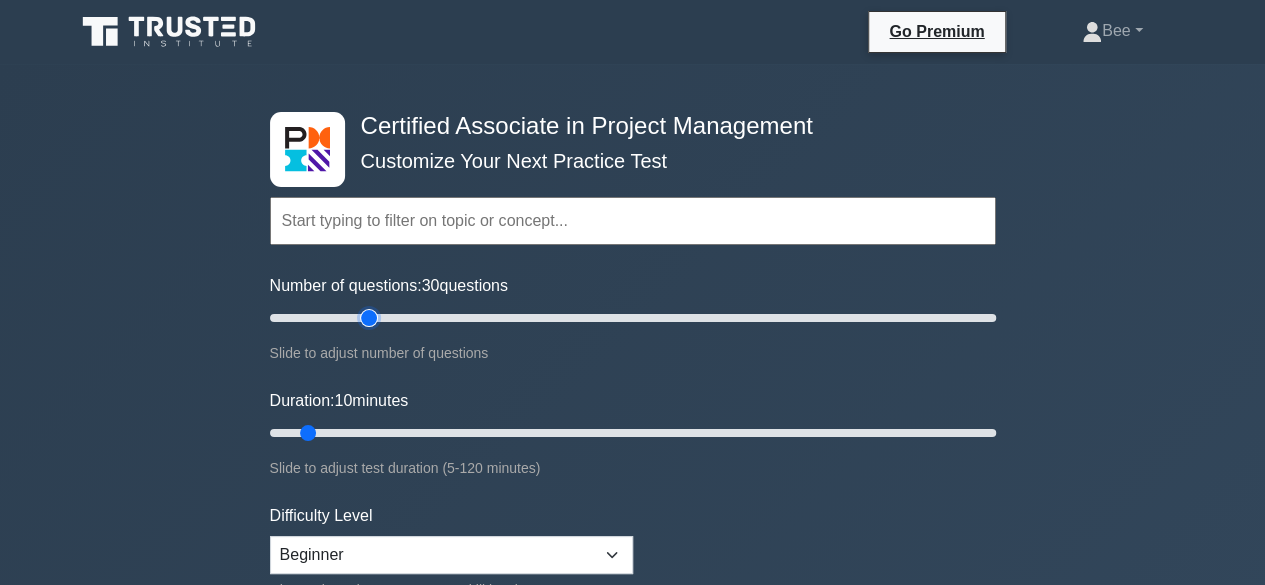 click on "Number of questions:  30  questions" at bounding box center [633, 318] 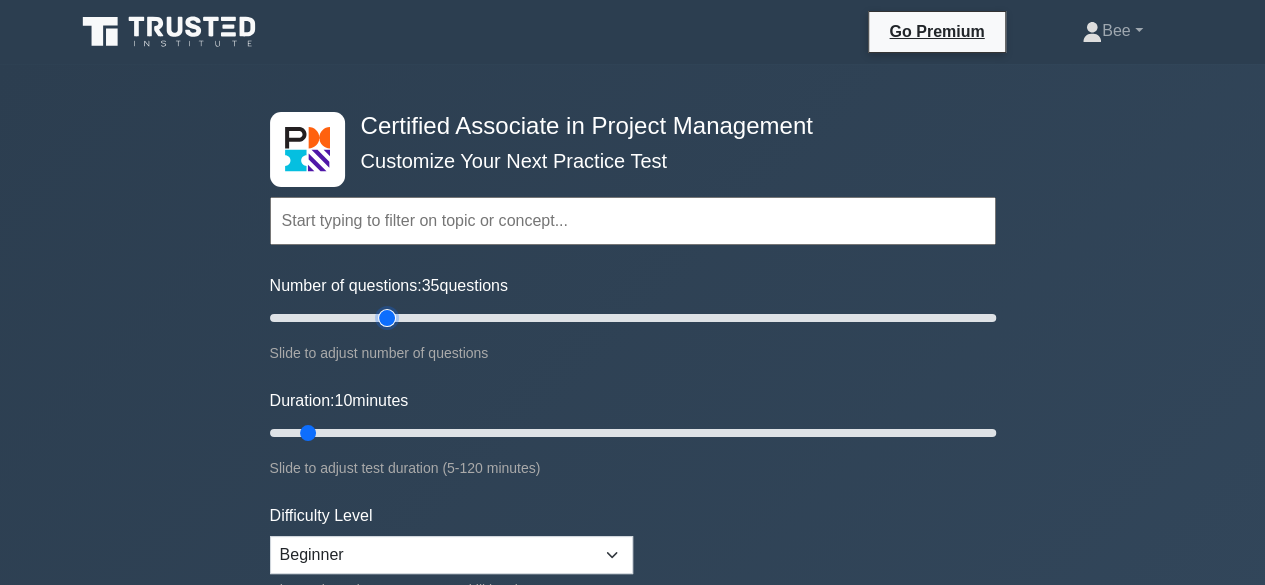 type on "30" 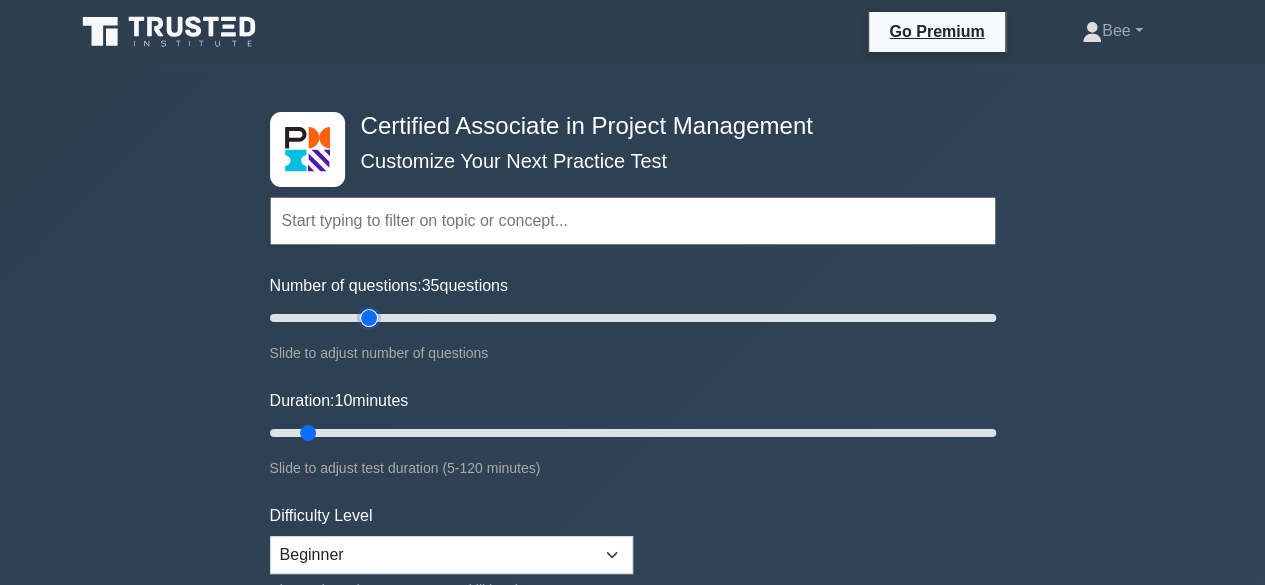 drag, startPoint x: 449, startPoint y: 314, endPoint x: 358, endPoint y: 354, distance: 99.40322 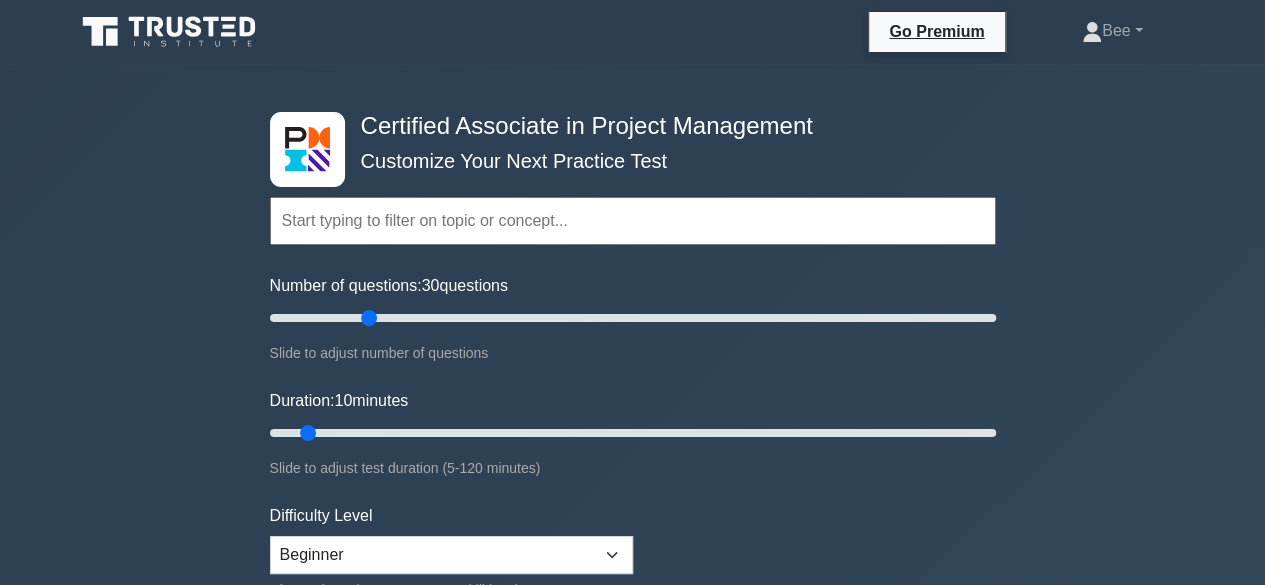 click on "Topics
Project Scope Management
Project Time Management
Project Cost Management
Project Quality Management
Project Risk Management
Project Integration Management
Project Communication Management
Project Human Resource Management
Project Procurement Management" at bounding box center [633, 445] 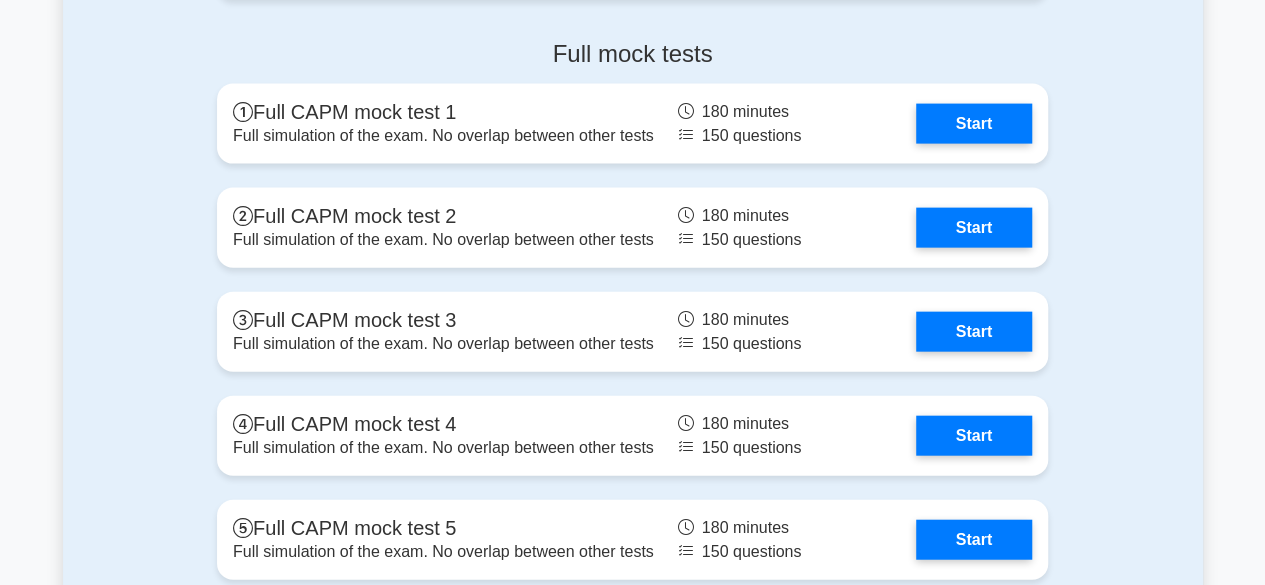 scroll, scrollTop: 5500, scrollLeft: 0, axis: vertical 